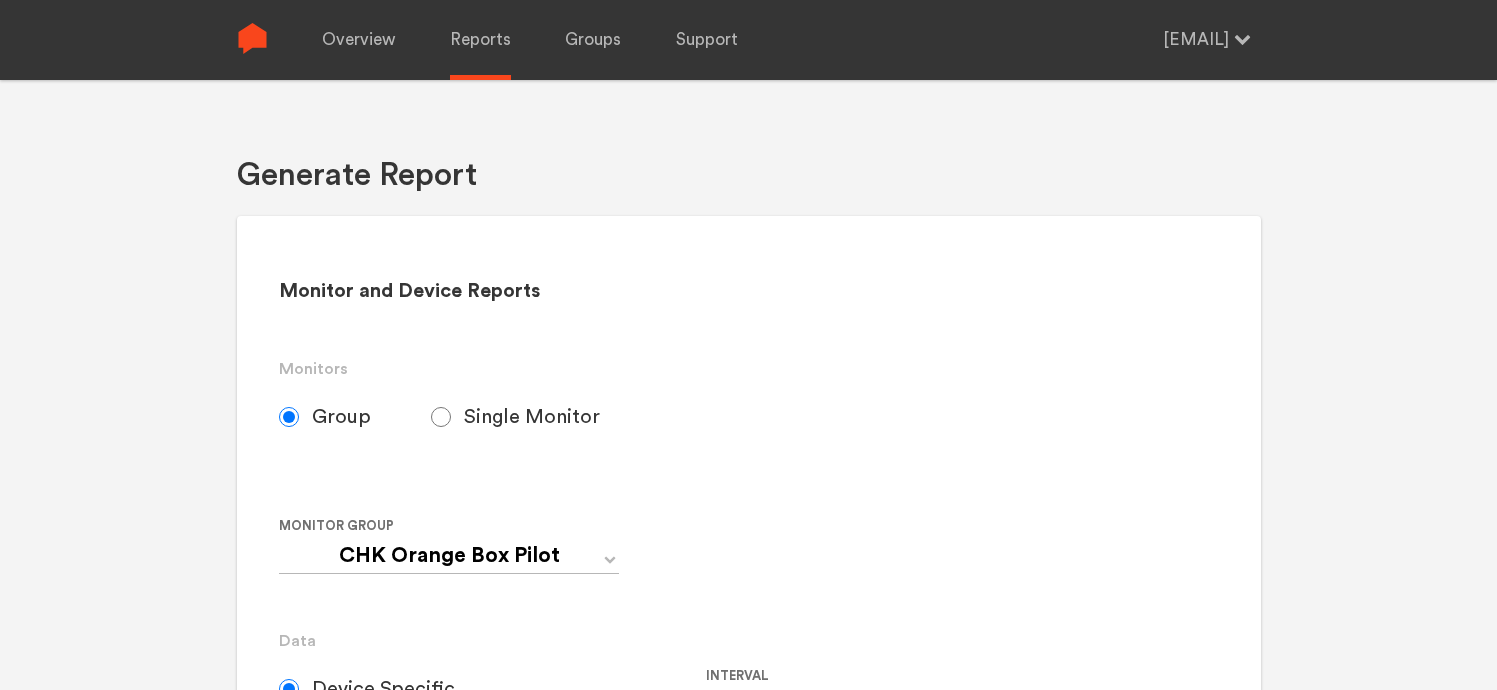 select on "CHK Orange Box Pilot" 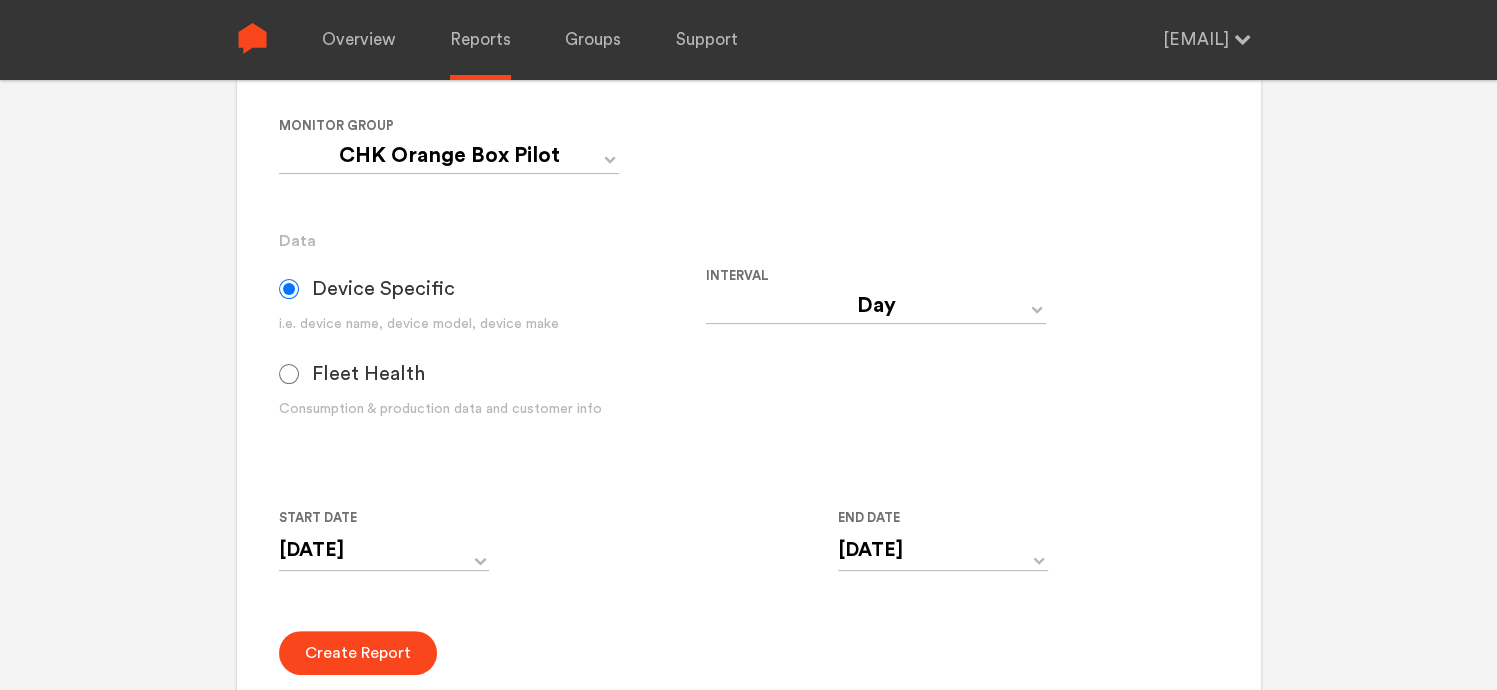 scroll, scrollTop: 0, scrollLeft: 0, axis: both 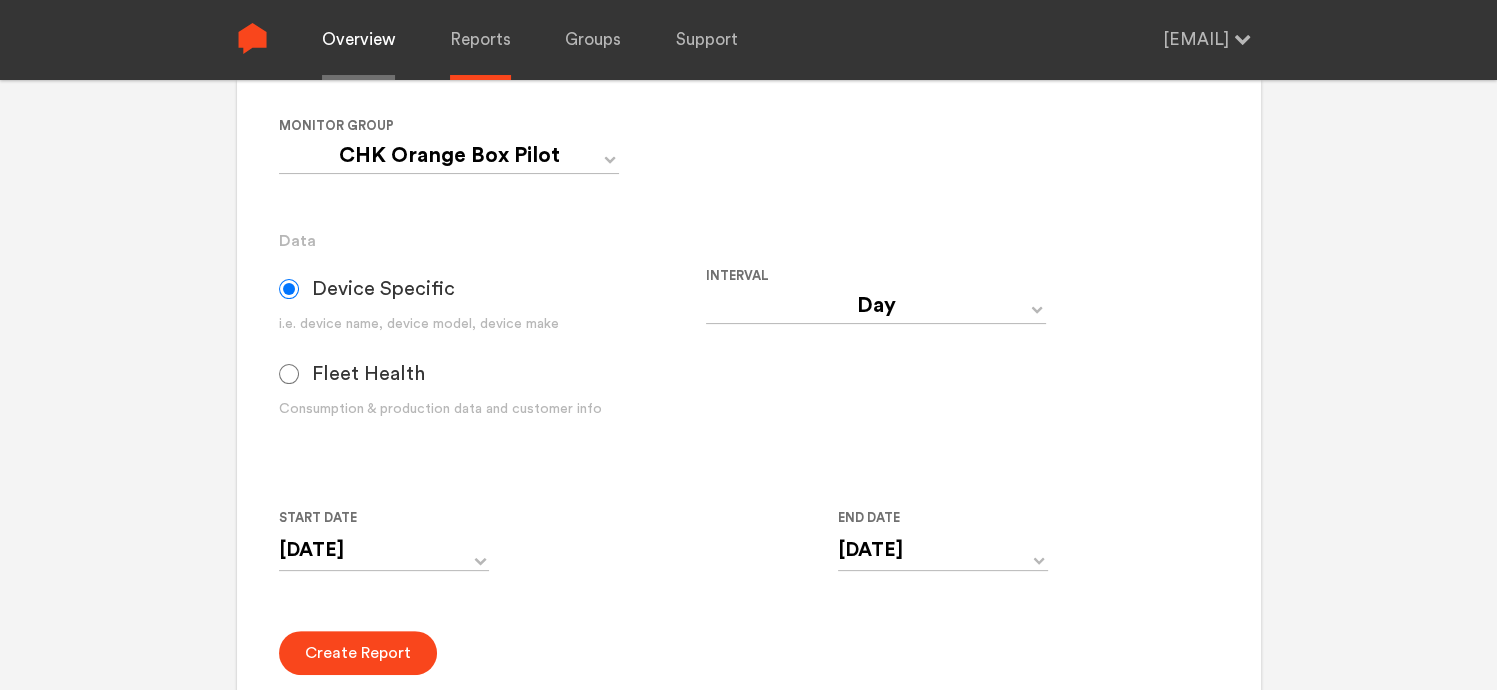 click on "Overview" at bounding box center (358, 40) 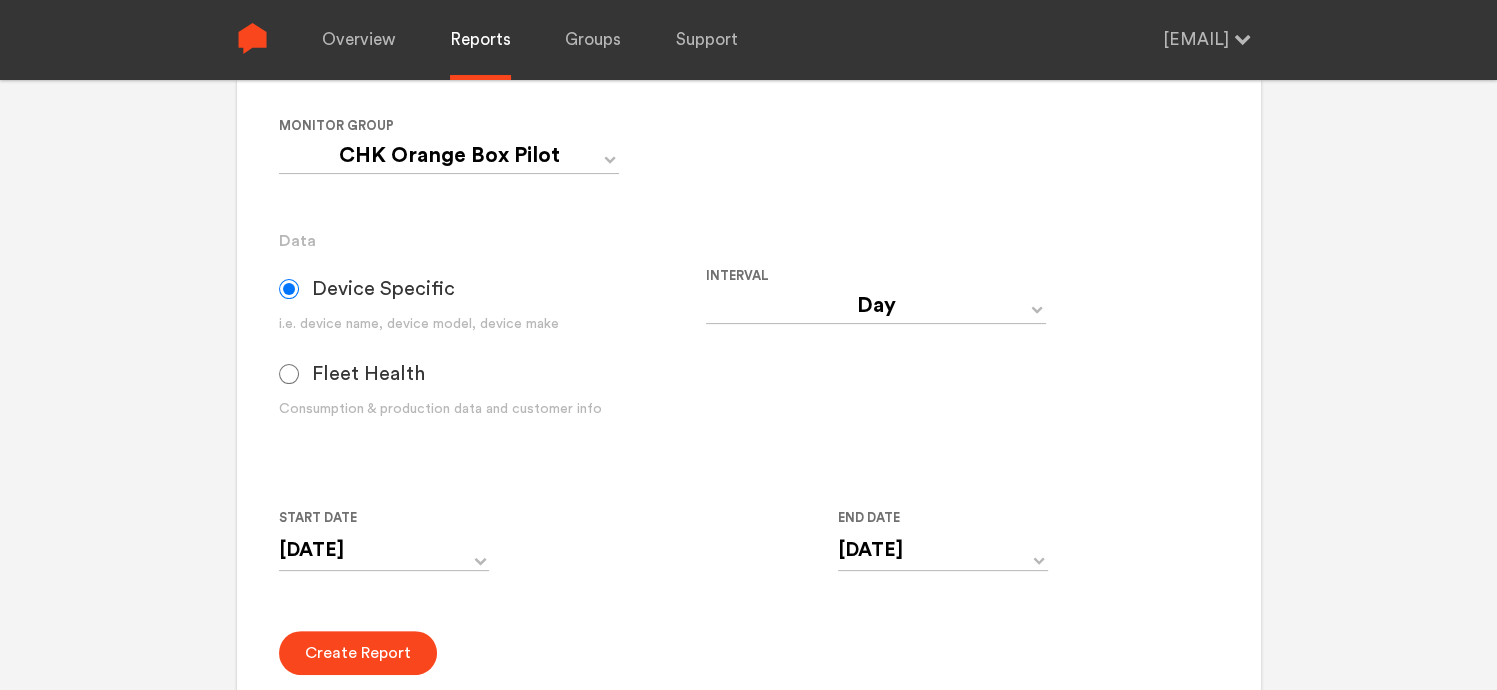 scroll, scrollTop: 80, scrollLeft: 0, axis: vertical 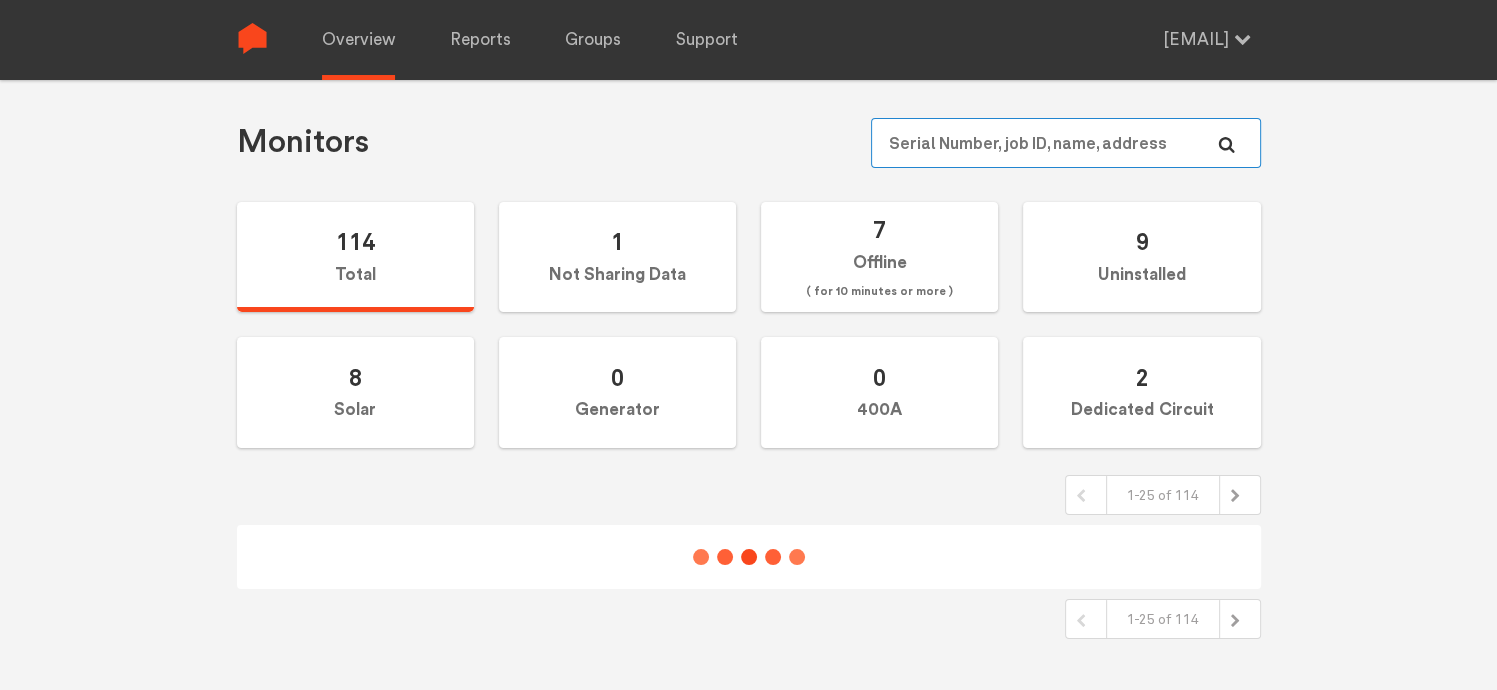 click at bounding box center [1065, 143] 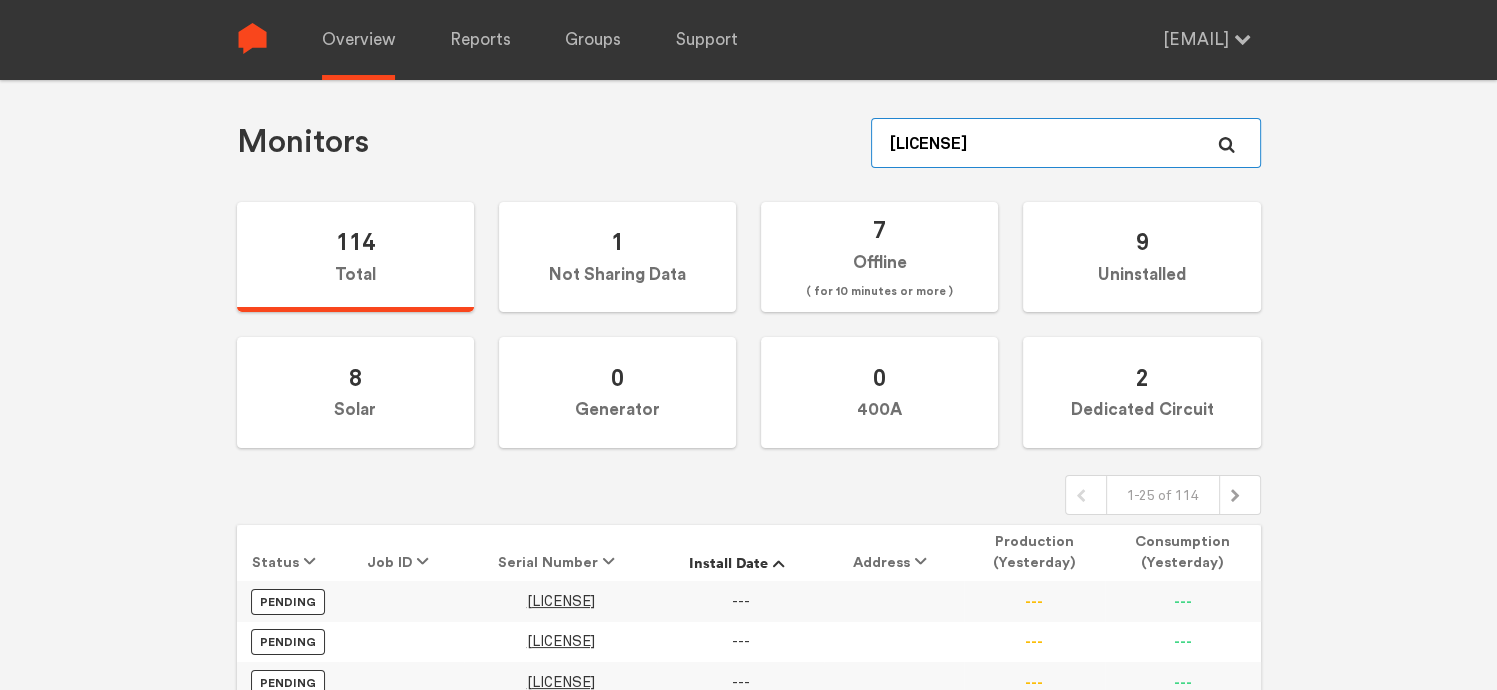 type on "[LICENSE]" 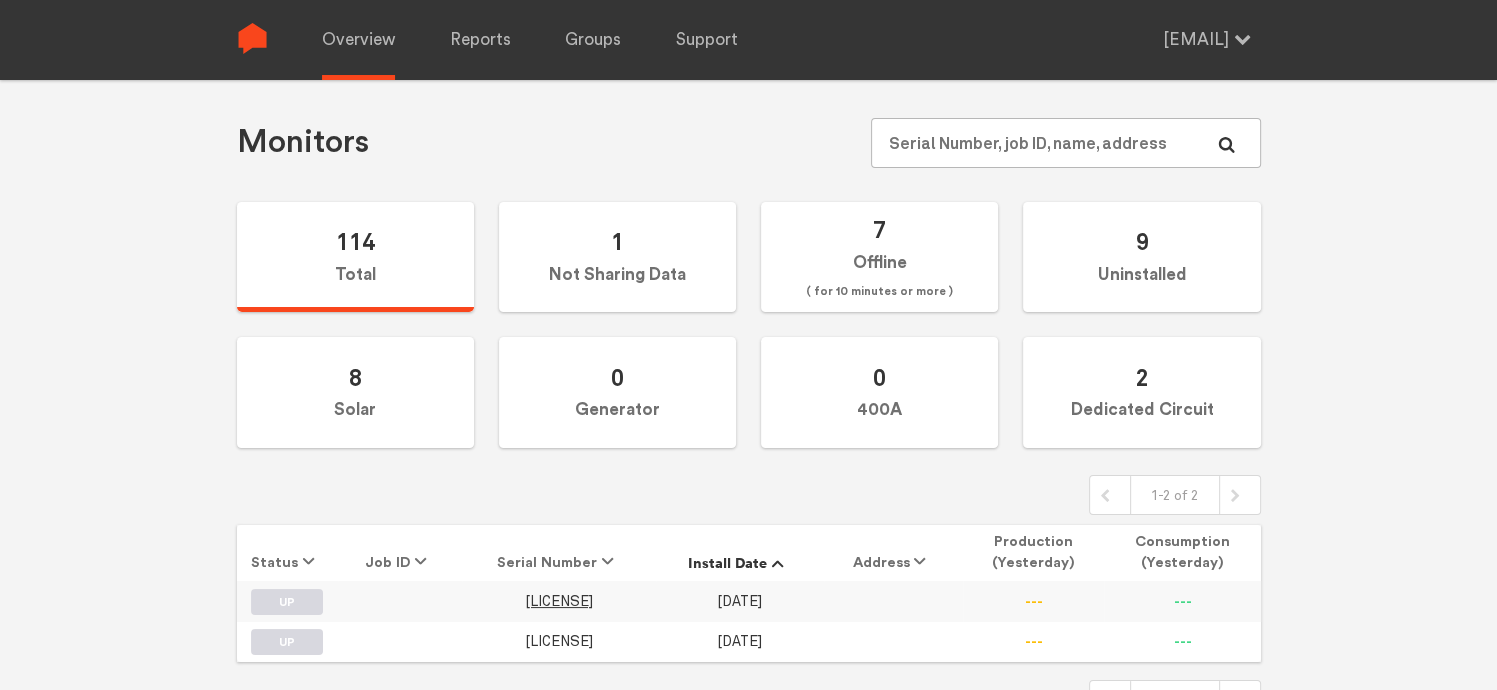click on "[LICENSE]" at bounding box center [559, 641] 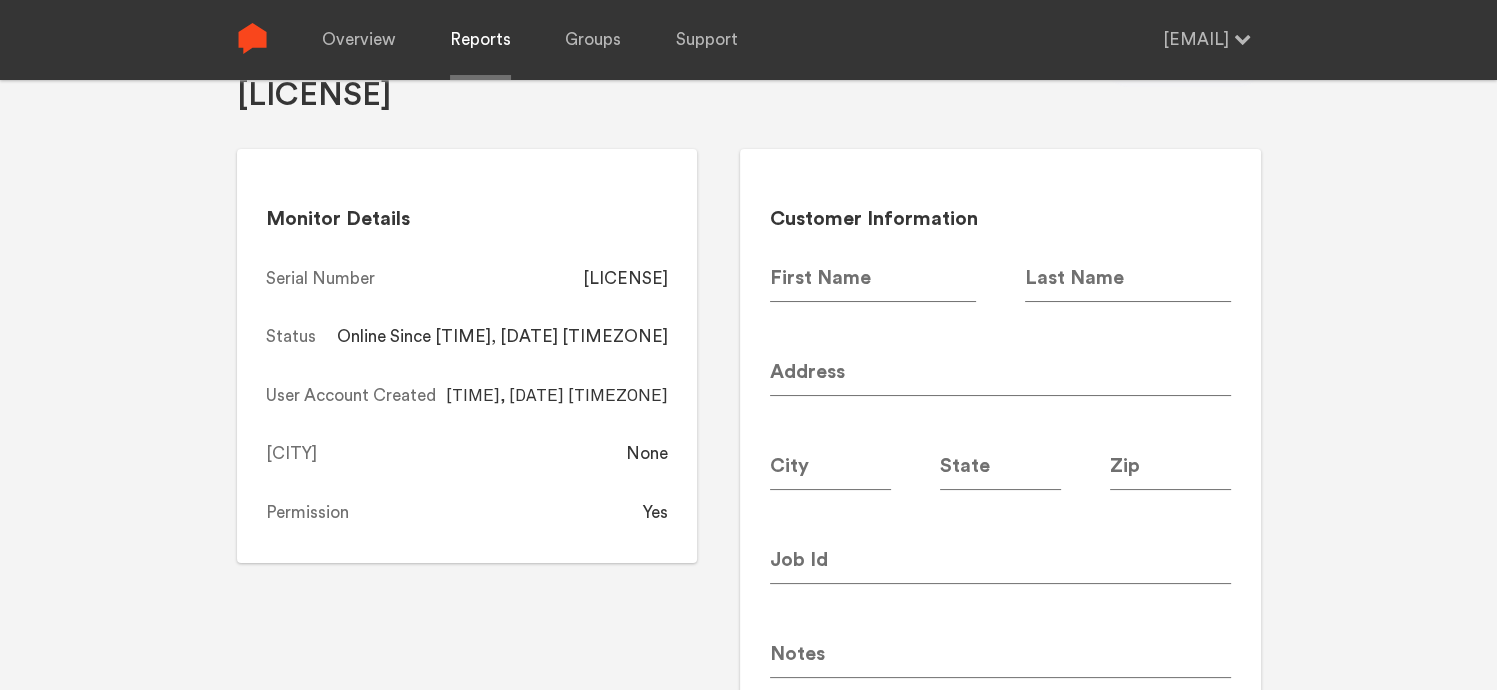 click on "Reports" at bounding box center [480, 40] 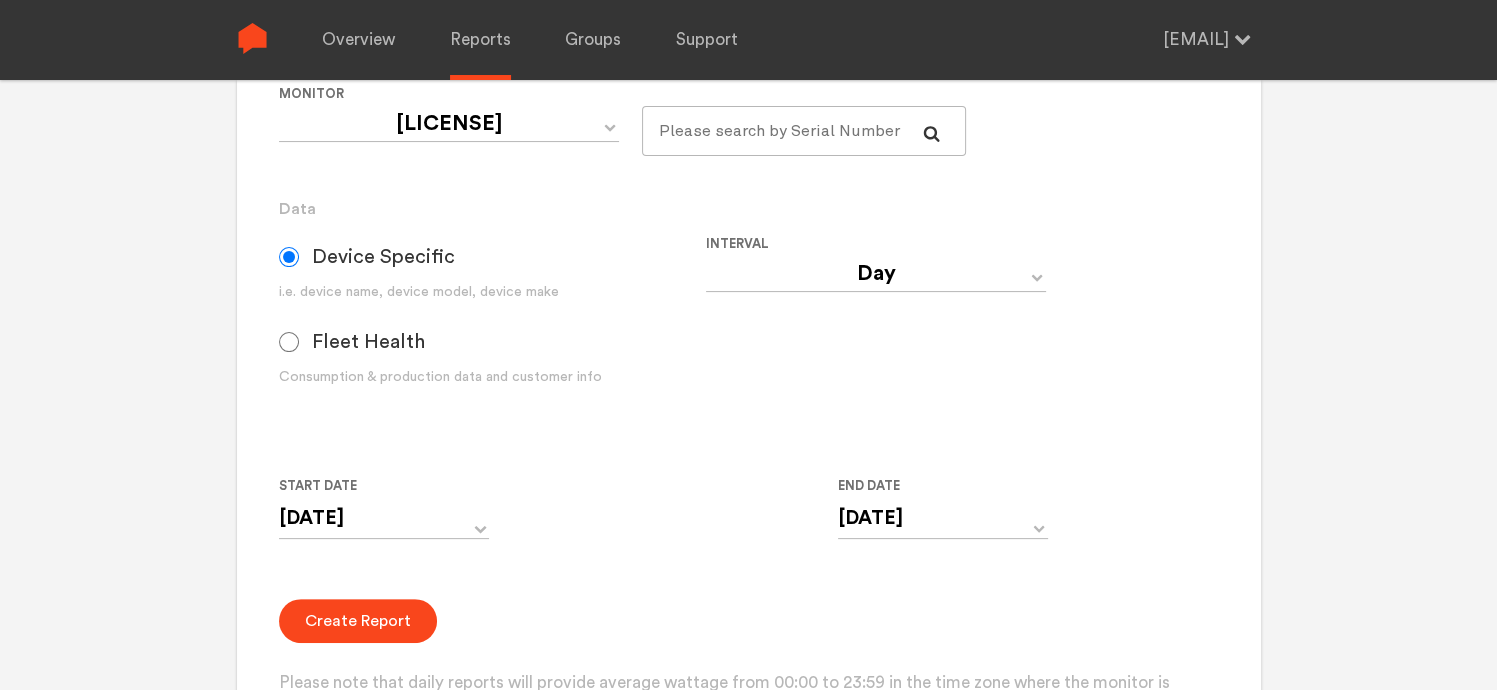 scroll, scrollTop: 480, scrollLeft: 0, axis: vertical 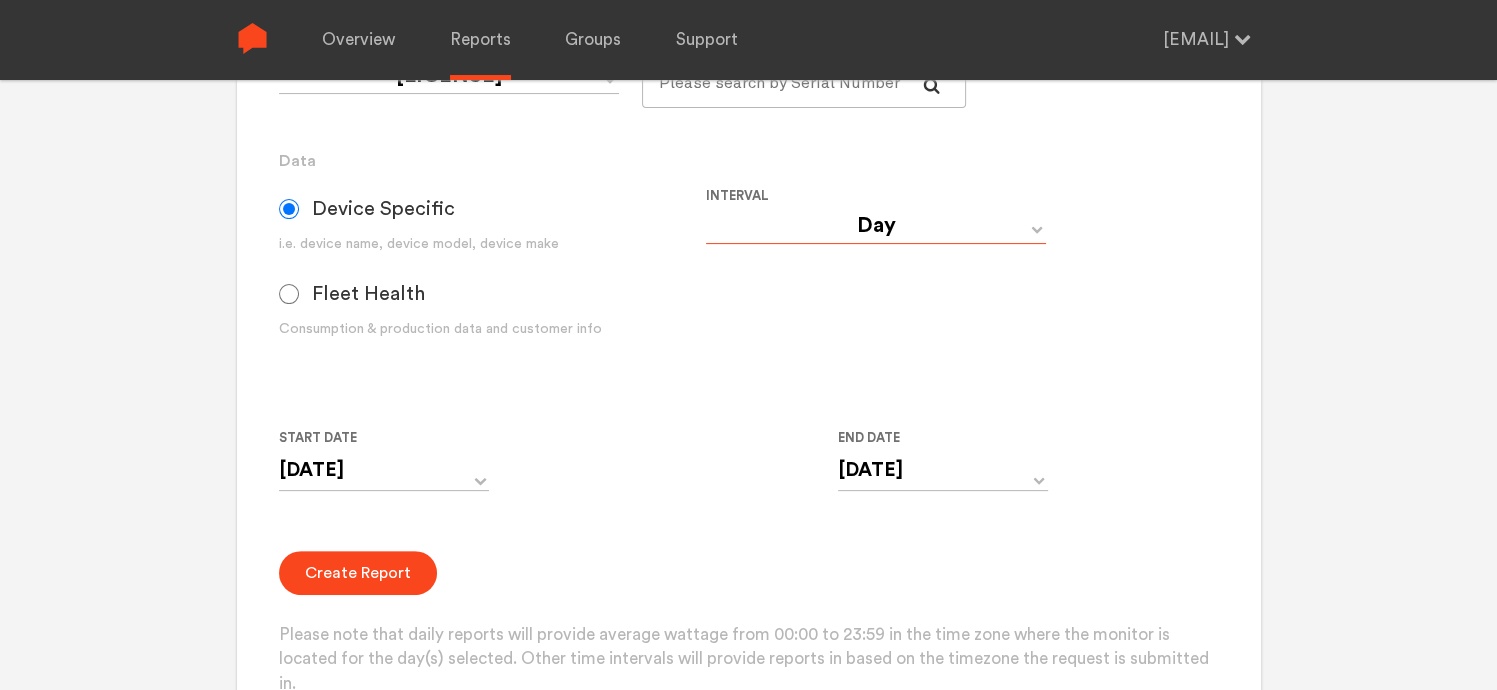 click on "Day Year Month Week Hour 30 Minute 15 Minute 5 Minute Minute" at bounding box center [876, 226] 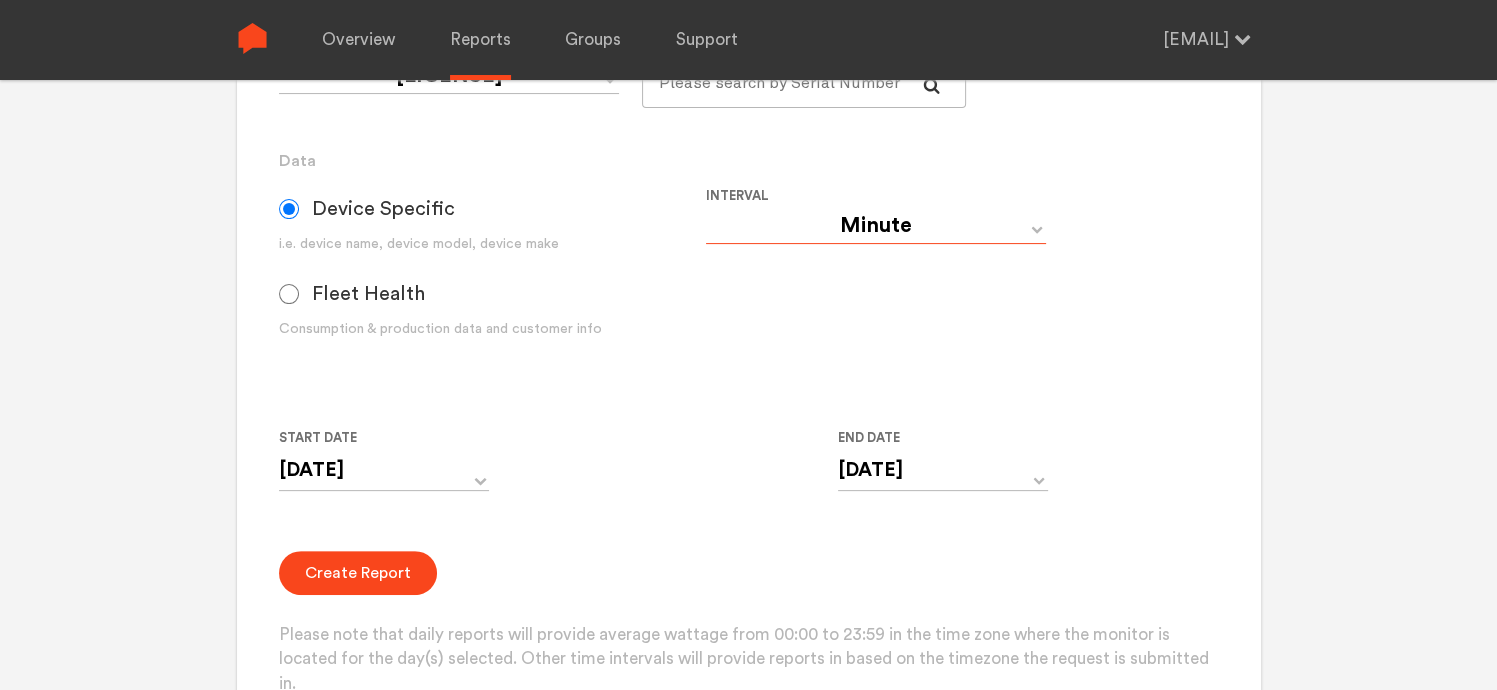 click on "Day Year Month Week Hour 30 Minute 15 Minute 5 Minute Minute" at bounding box center [876, 226] 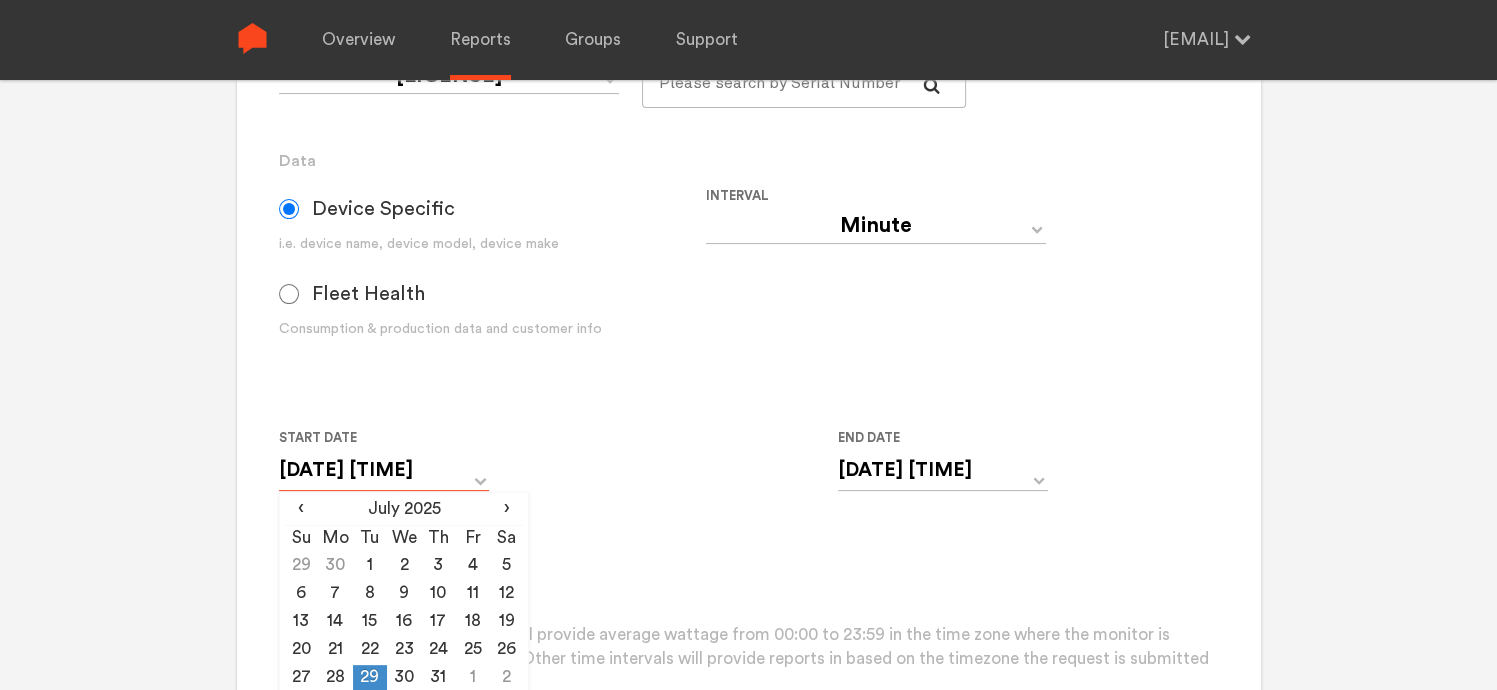 click on "[DATE] [TIME]" at bounding box center (384, 470) 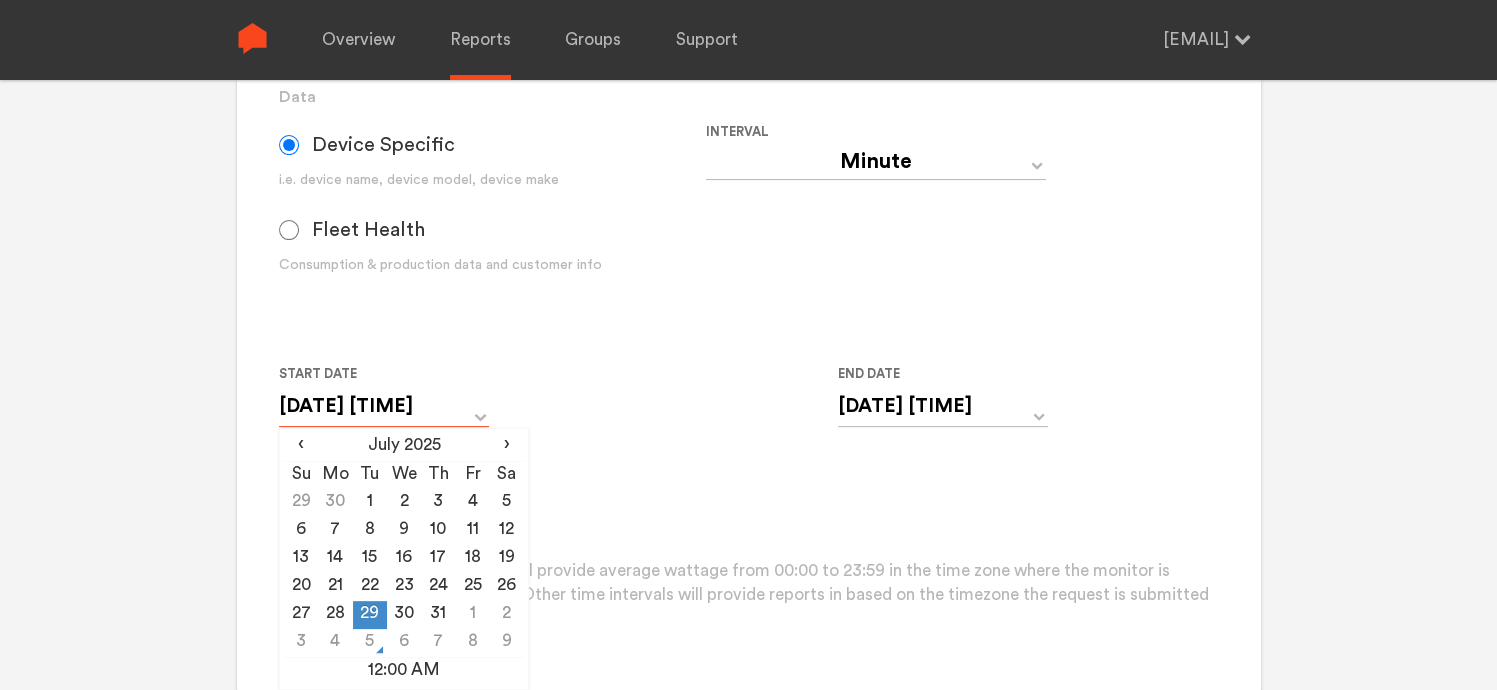 scroll, scrollTop: 580, scrollLeft: 0, axis: vertical 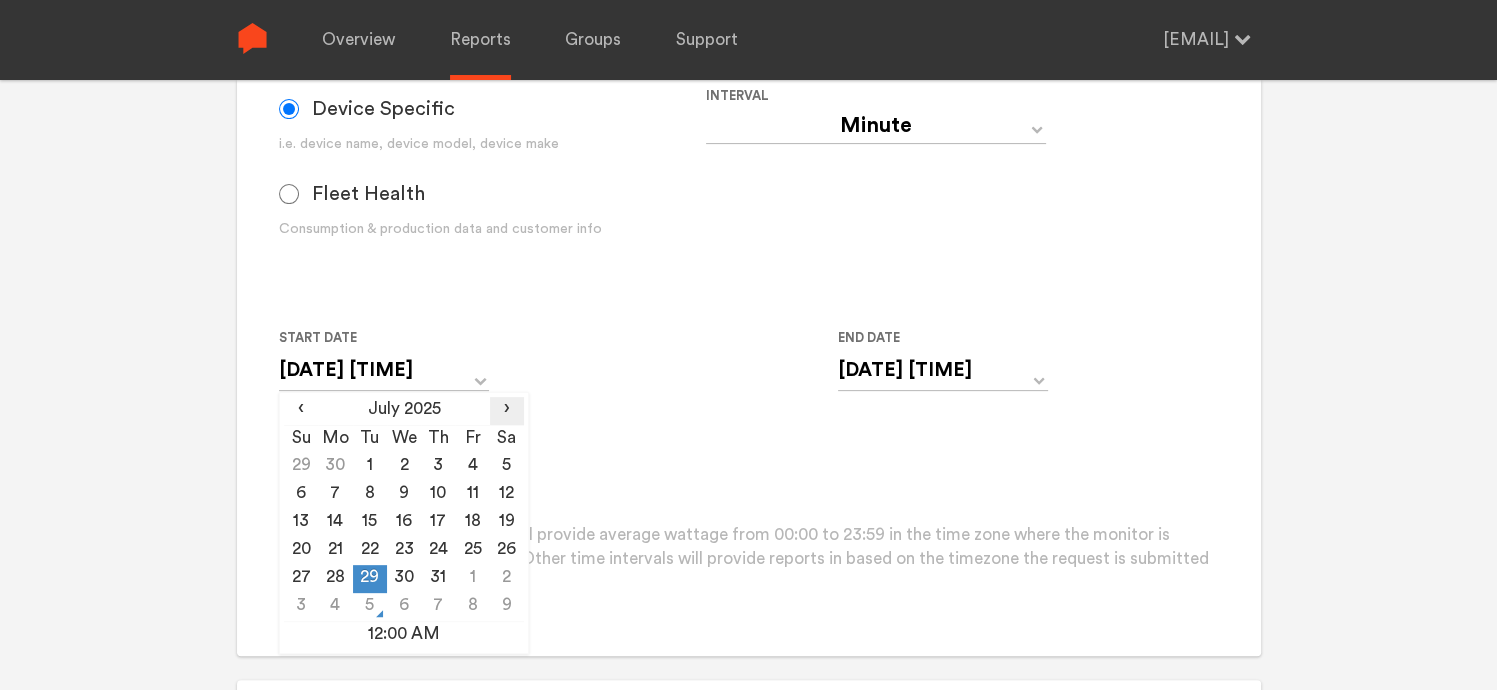 click on "›" at bounding box center (507, 409) 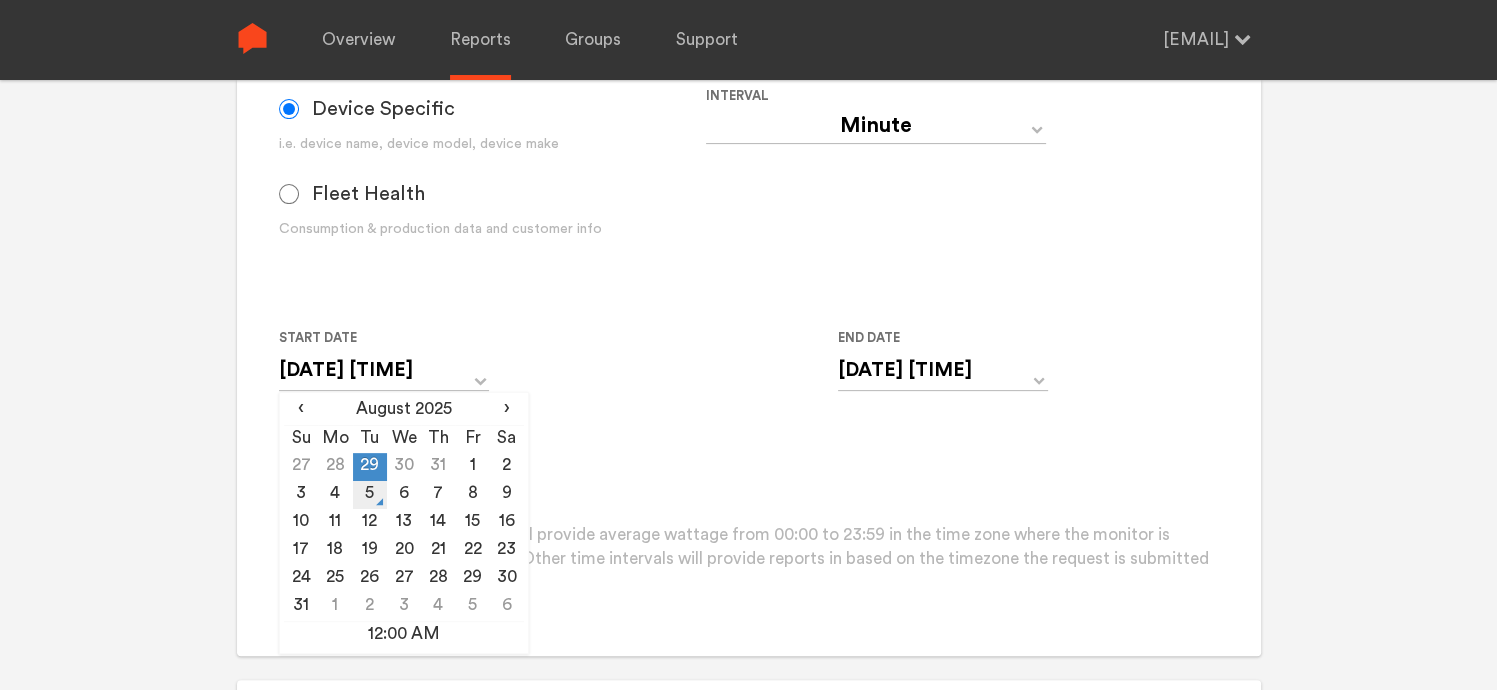 click on "5" at bounding box center (370, 495) 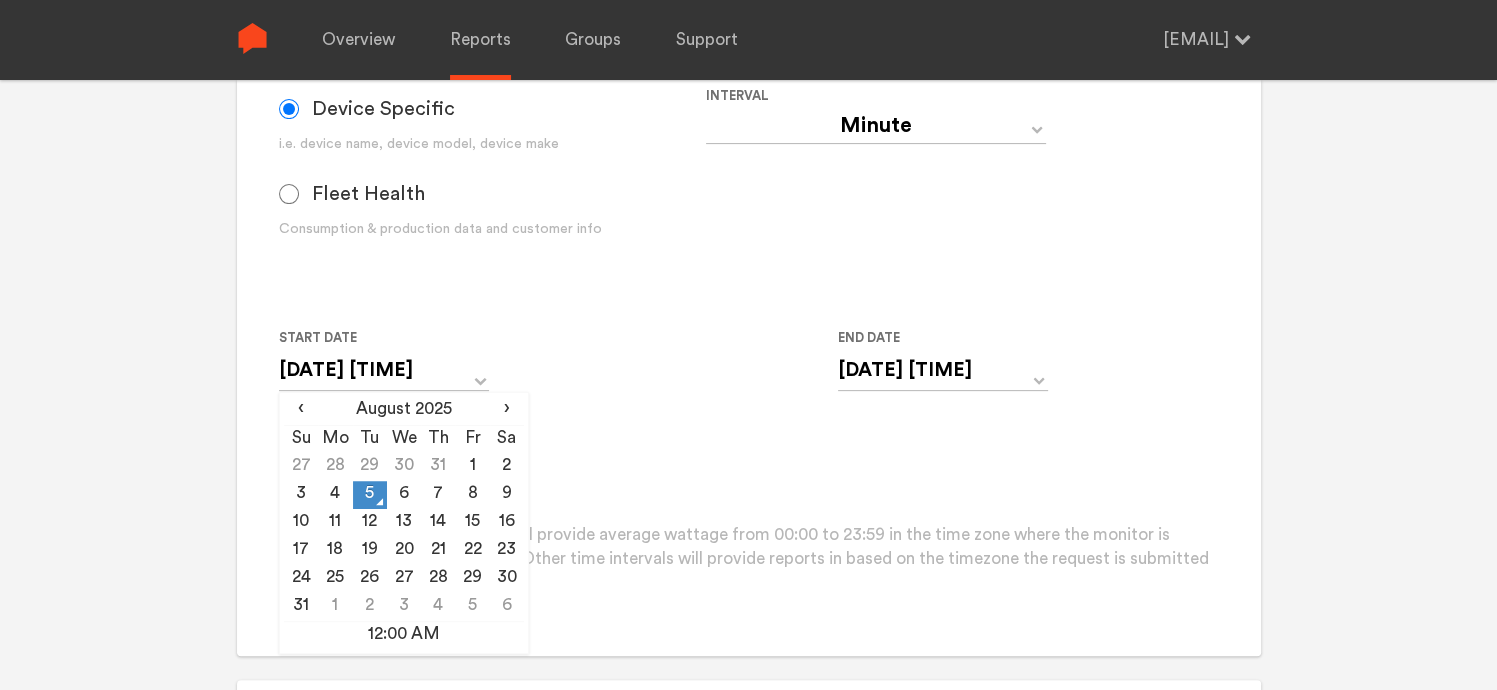 click on "Group Single Monitor Monitor Group Chugoku Electrical Instruments Default Group CHK Orange Box Pilot CHK Gray Box Group Monitor N243020280 N243020474 For large monitor counts Data Device Specific i.e. device name, device model, device make Fleet Health Consumption & production data and customer info Interval Day Year Month Week Hour 30 Minute 15 Minute 5 Minute Minute Start Date [DATE] [TIME] ‹ August 2025 › Su Mo Tu We Th Fr Sa 27 28 29 30 31 1 2 3 4 5 6 7 8 9 10 11 12 13 14 15 16 17 18 19 20 21 22 23 24 25 26 27 28 29 30 31 1 2 3 4 5 6 [TIME] End Date [DATE] 11:59 PM ‹ August 2025 › Su Mo Tu We Th Fr Sa 27 28 29 30 31 1 2 3 4 5 6 7 8 9 10 11 12 13 14 15 16 17 18 19 20 21 22 23 24 25 26 27 28 29 30 31 1 2 3 4 5 6 11:59 PM Create Report Please note that daily reports will provide average wattage from 00:00 to 23:59 in the time zone where the monitor is located for the day(s) selected. Other time intervals will provide reports in based on the timezone the request is submitted in." at bounding box center (748, 204) 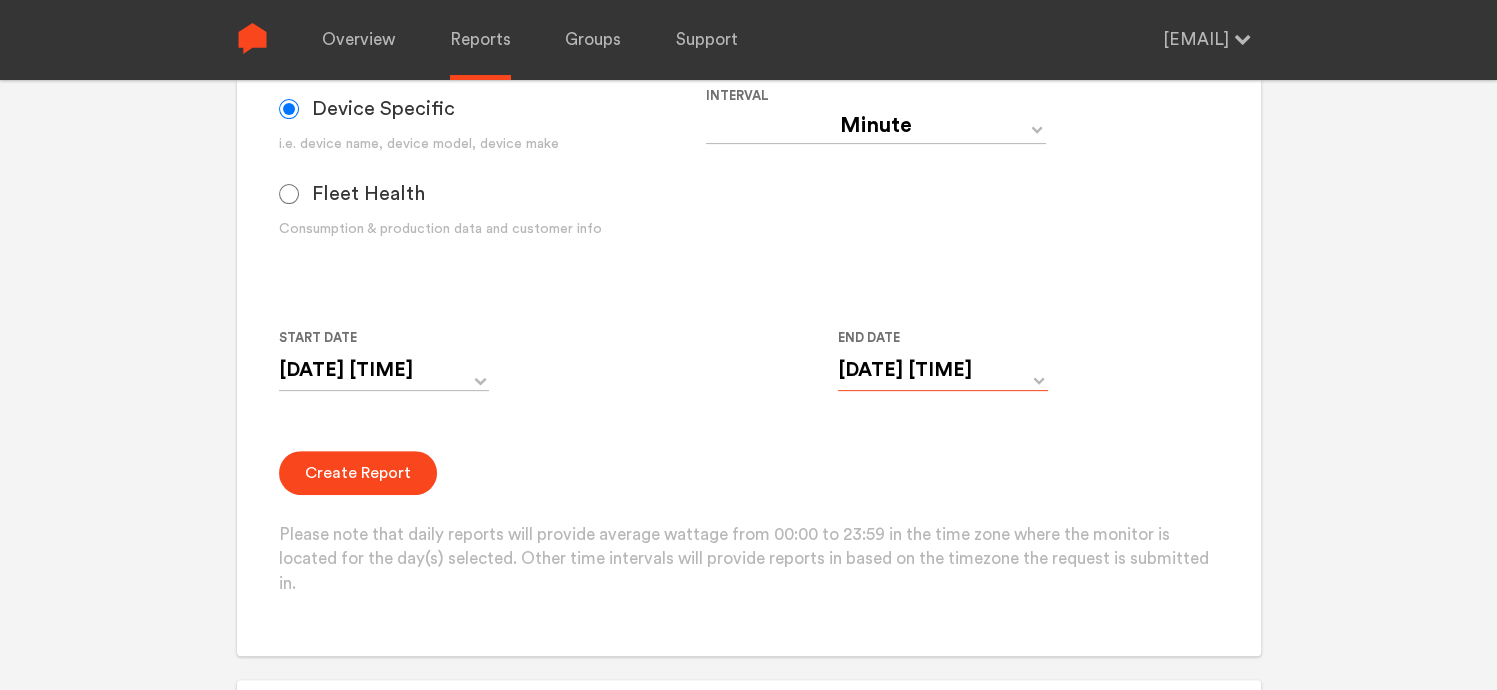 click on "[DATE] [TIME]" at bounding box center [943, 370] 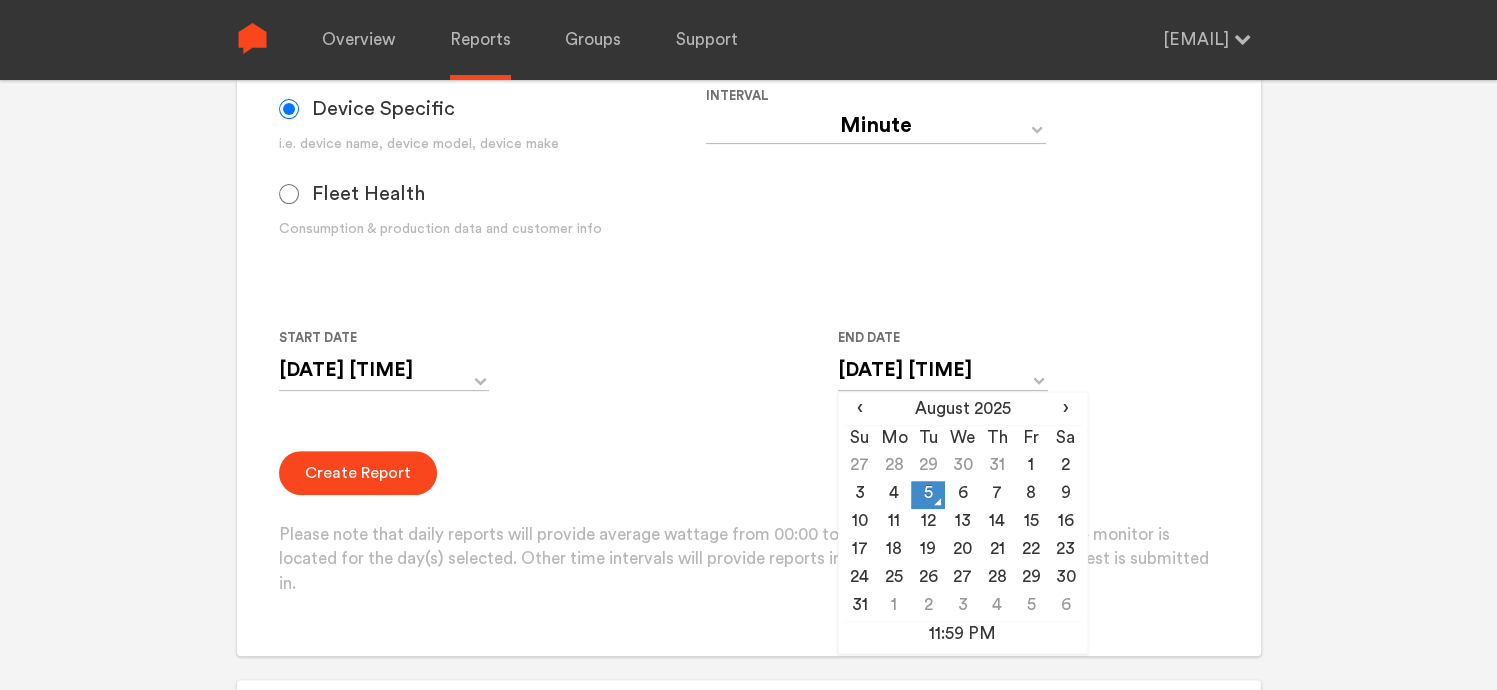click on "5" at bounding box center [928, 495] 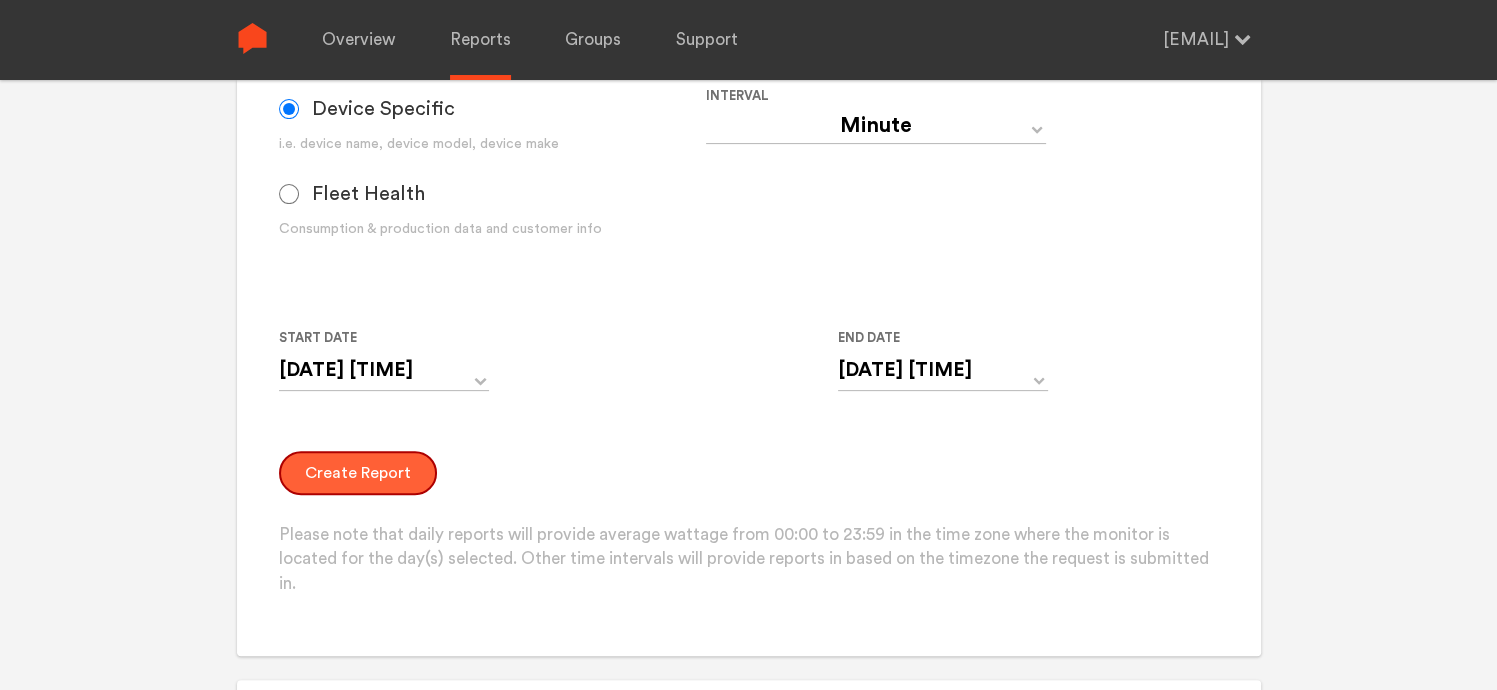 click on "Create Report" at bounding box center [358, 473] 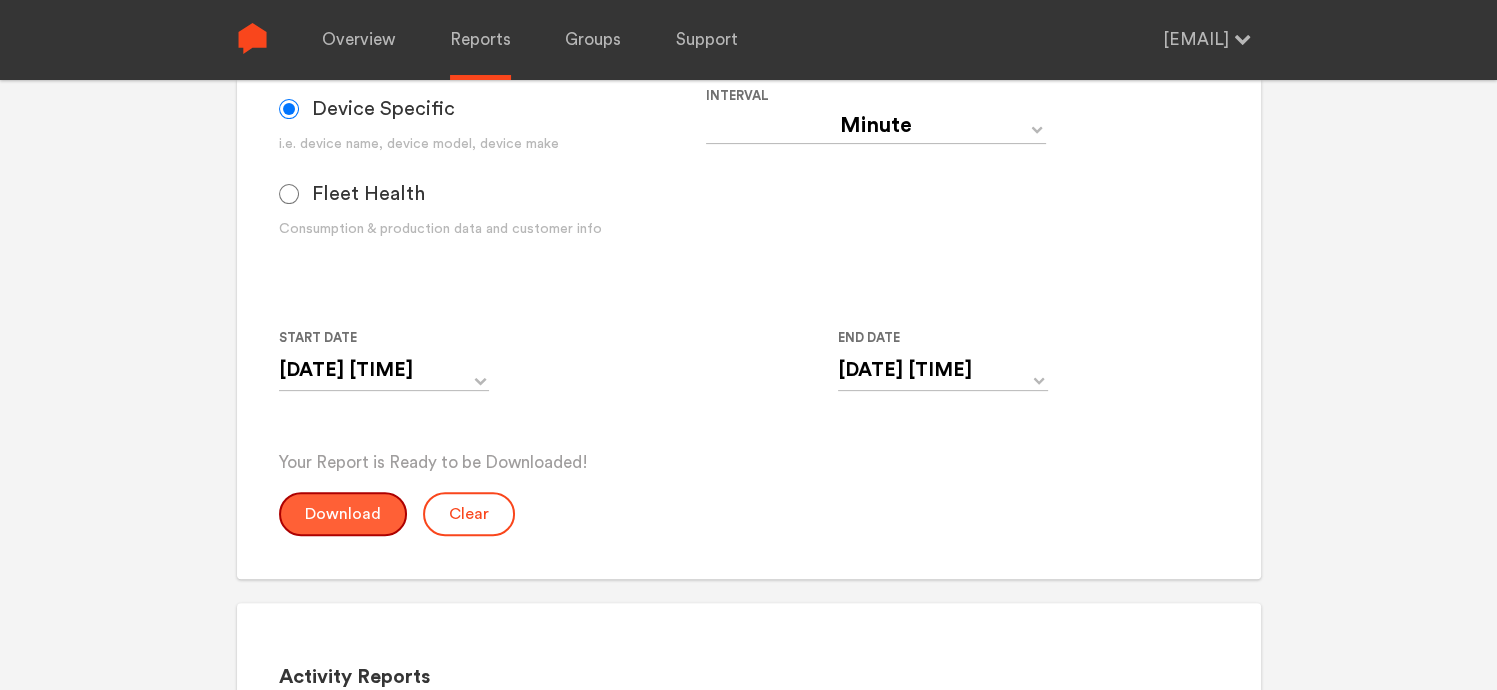 click on "Download" at bounding box center [343, 514] 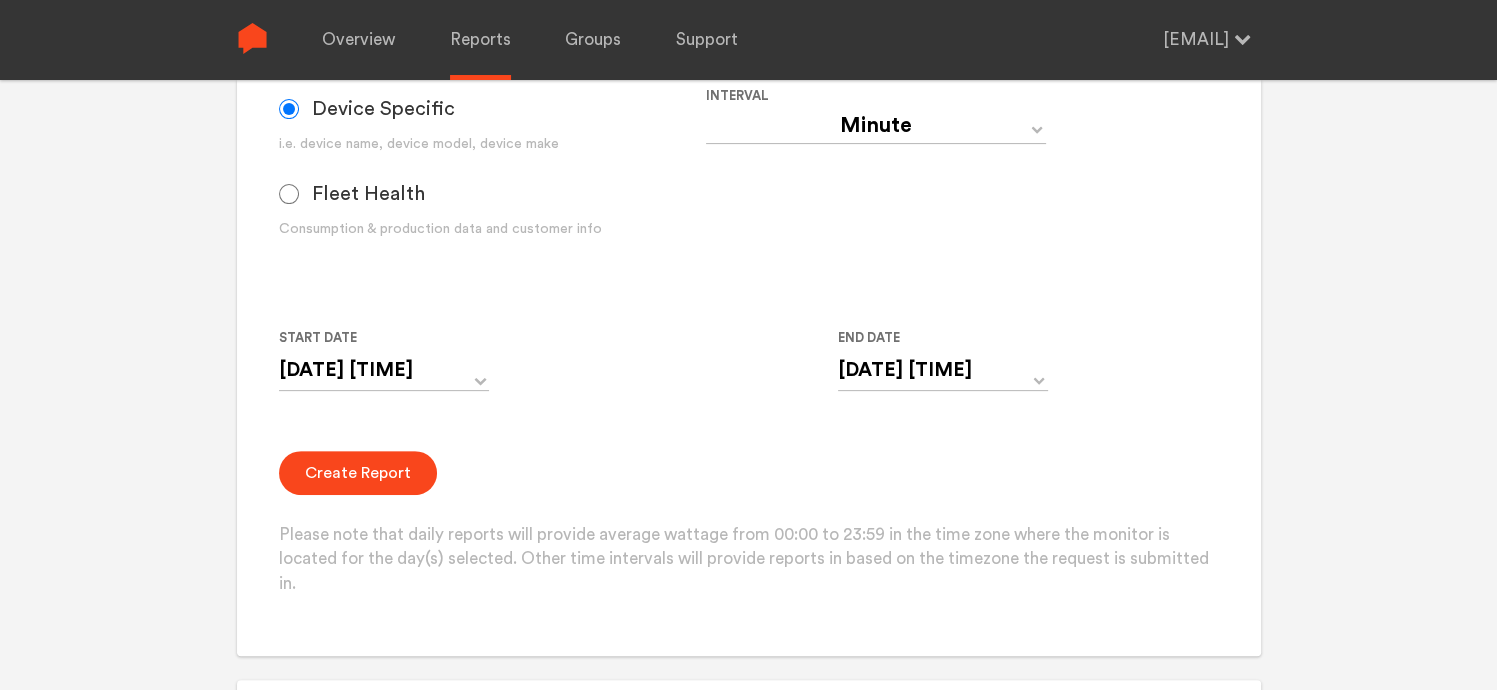 click on "Overview Reports Groups Support [EMAIL] Settings Log out Your Report is Ready to be Downloaded! Download Clear Generate Report Monitor and Device Reports Monitors Group Single Monitor Monitor Group Chugoku Electrical Instruments Default Group CHK Orange Box Pilot CHK Gray Box Group Monitor N243020280 N243020474 For large monitor counts Data Device Specific i.e. device name, device model, device make Fleet Health Consumption & production data and customer info Interval Day Year Month Week Hour 30 Minute 15 Minute 5 Minute Minute Start Date [DATE] [TIME] ‹ August 2025 › Su Mo Tu We Th Fr Sa 27 28 29 30 31 1 2 3 4 5 6 7 8 9 10 11 12 13 14 15 16 17 18 19 20 21 22 23 24 25 26 27 28 29 30 31 1 2 3 4 5 6 [TIME] End Date [DATE] 11:59 PM ‹ August 2025 › Su Mo Tu We Th Fr Sa 27 28 29 30 31 1 2 3 4 5 6 7 8 9 10 11 12 13 14 15 16 17 18 19 20 21 22 23 24 25 26 27 28 29 30 31 1 2 3 4 5 6 11:59 PM Create Report Activity Reports Monitors Group Single Monitor Monitor Group 2" at bounding box center (748, -235) 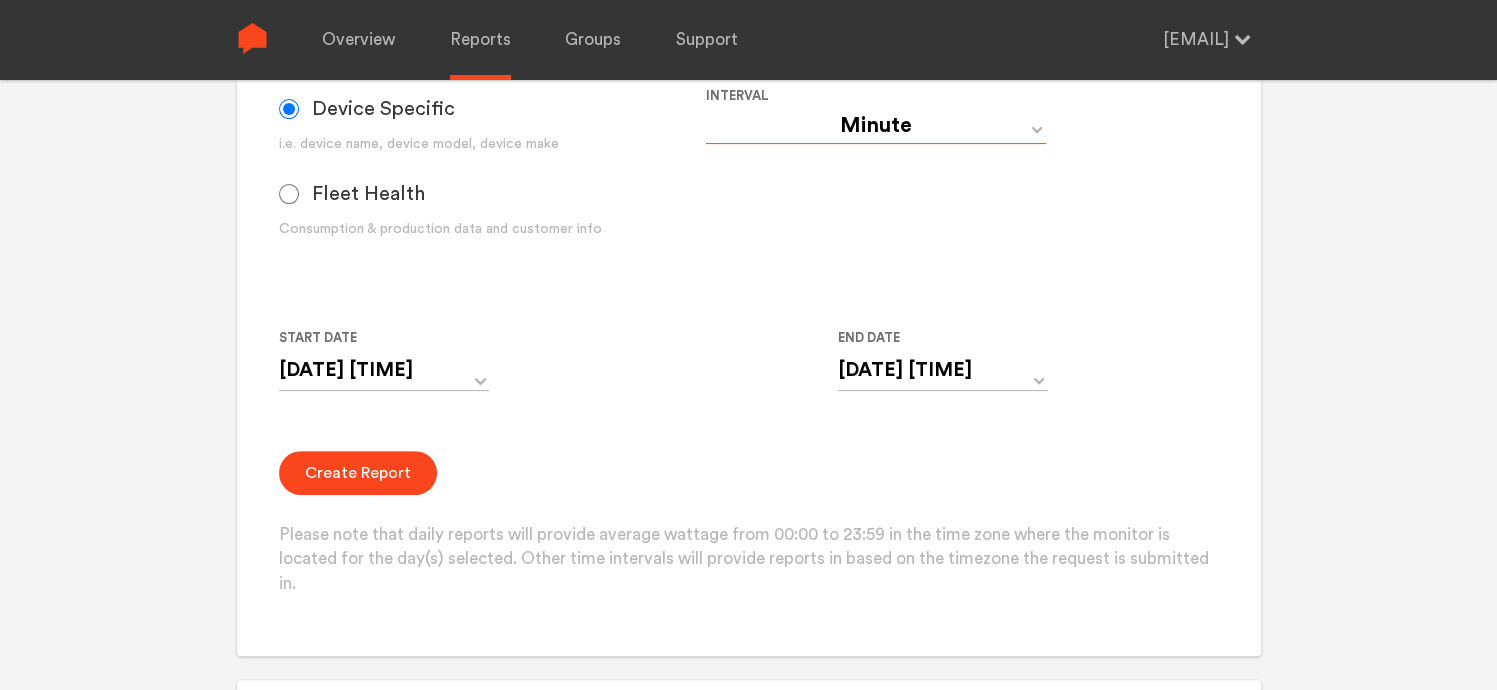click on "Day Year Month Week Hour 30 Minute 15 Minute 5 Minute Minute" at bounding box center (876, 126) 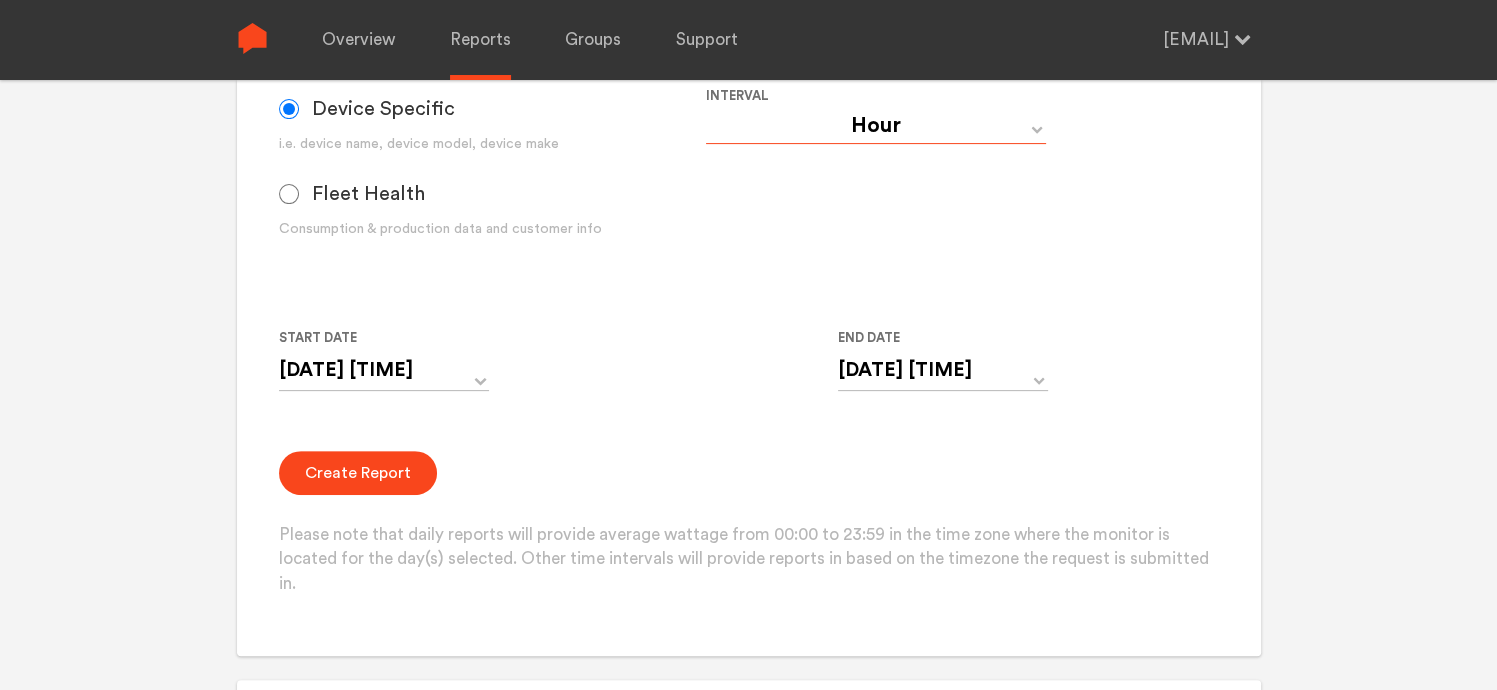 click on "Day Year Month Week Hour 30 Minute 15 Minute 5 Minute Minute" at bounding box center (876, 126) 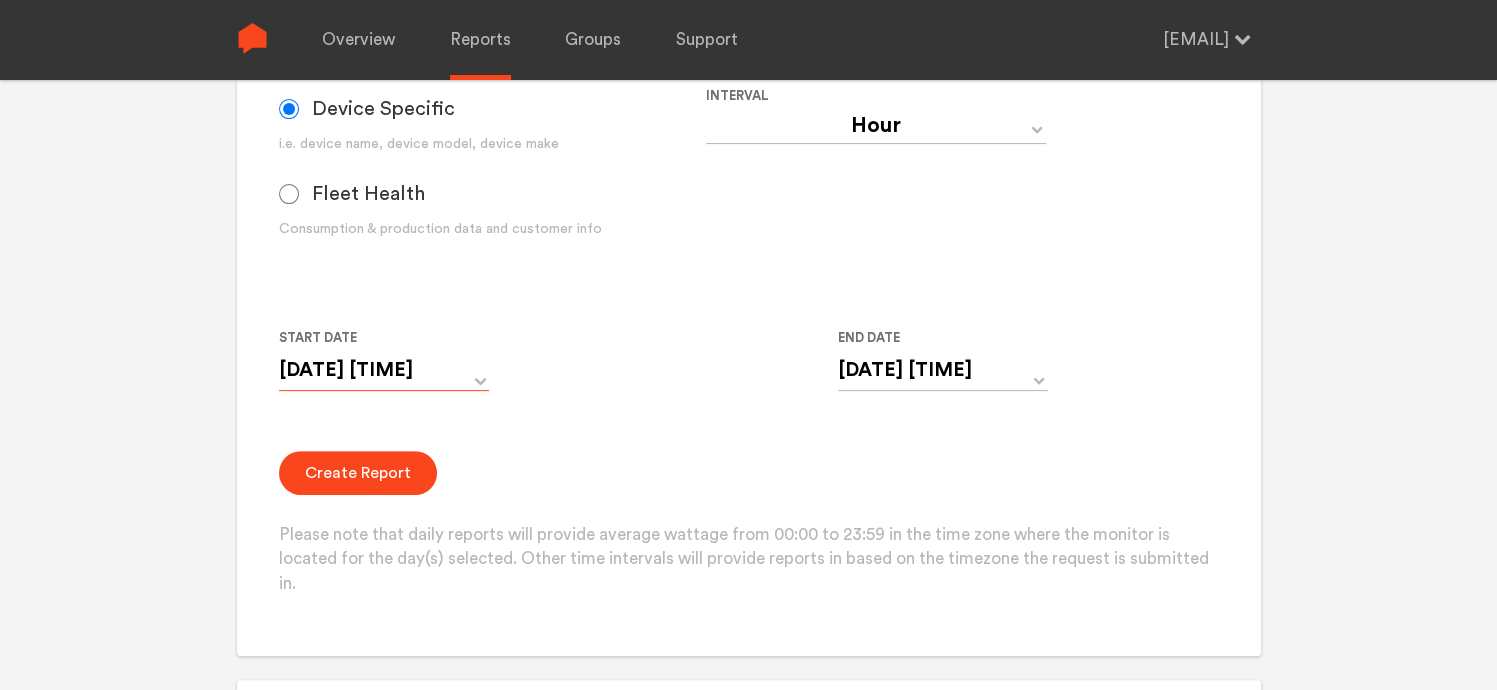 click on "[DATE] [TIME]" at bounding box center [384, 370] 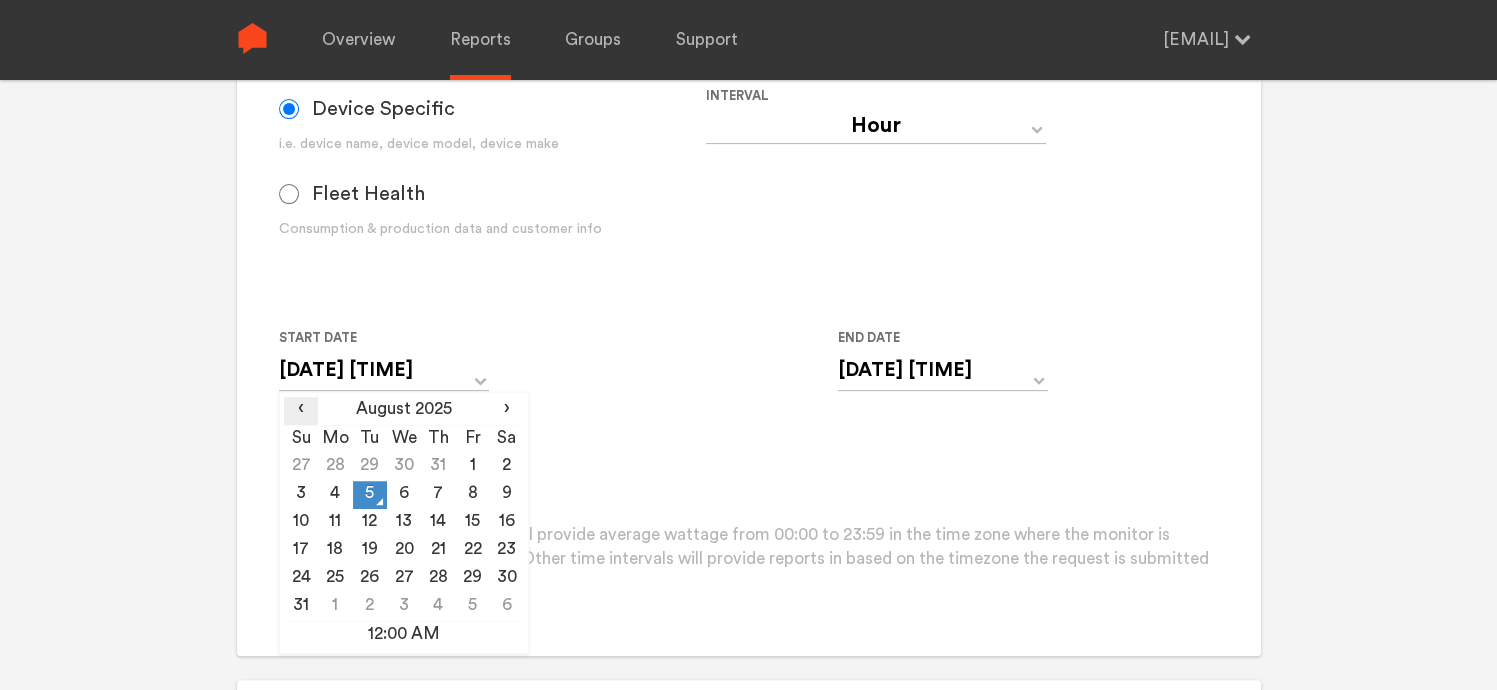 click on "‹" at bounding box center (301, 409) 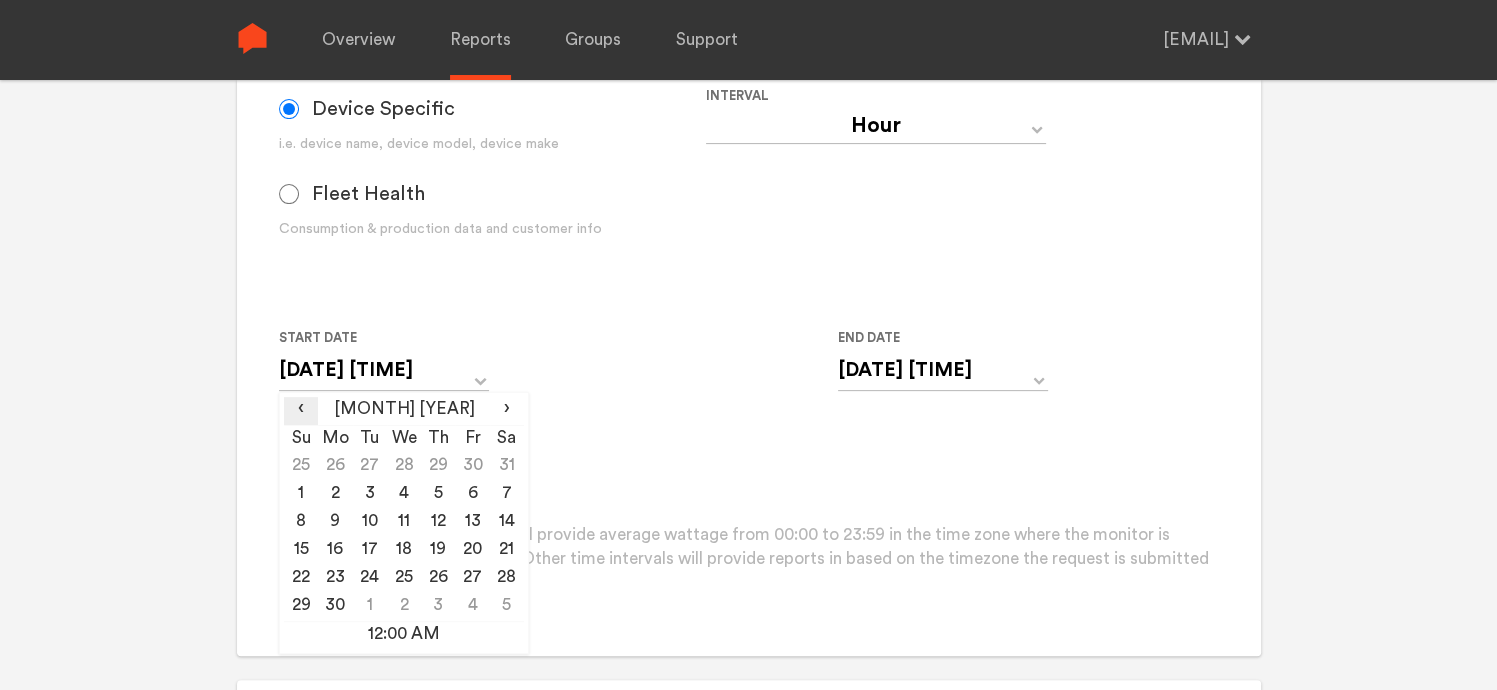 click on "‹" at bounding box center (301, 409) 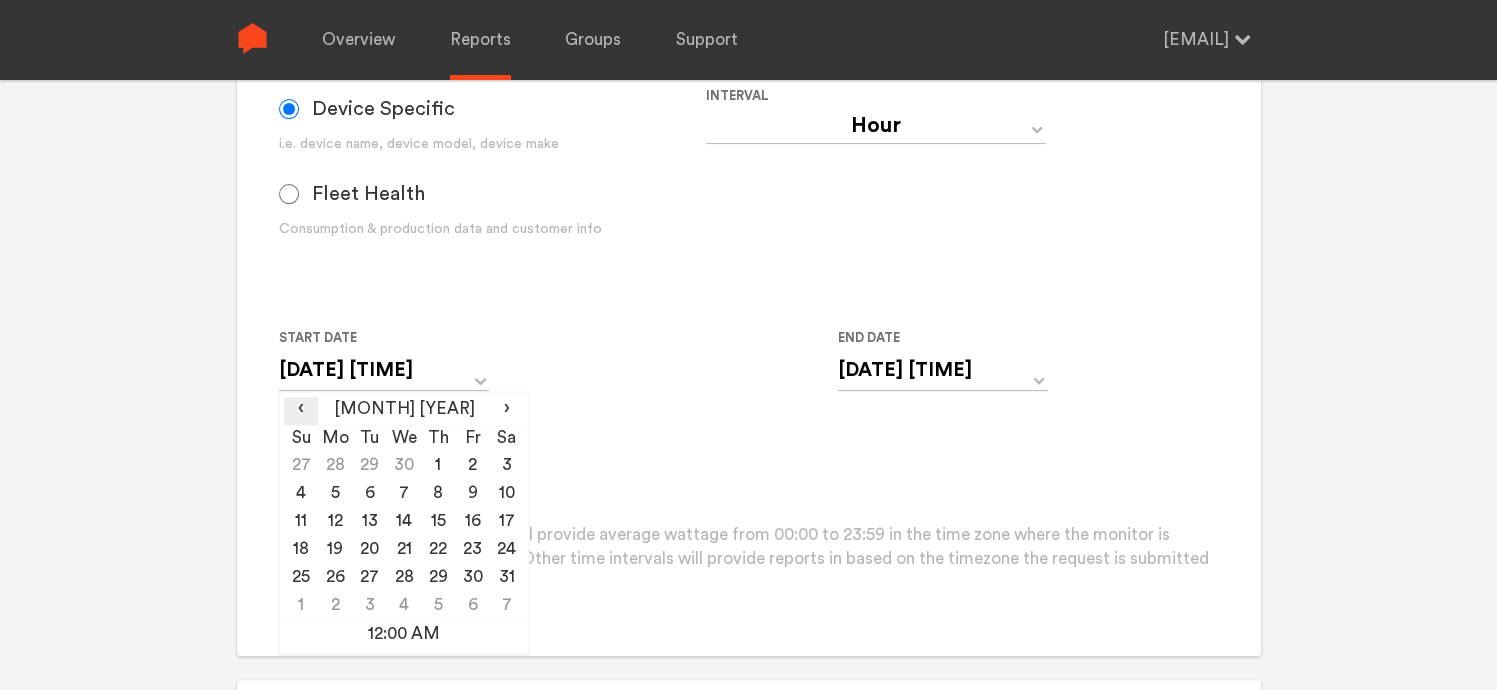 click on "‹" at bounding box center (301, 409) 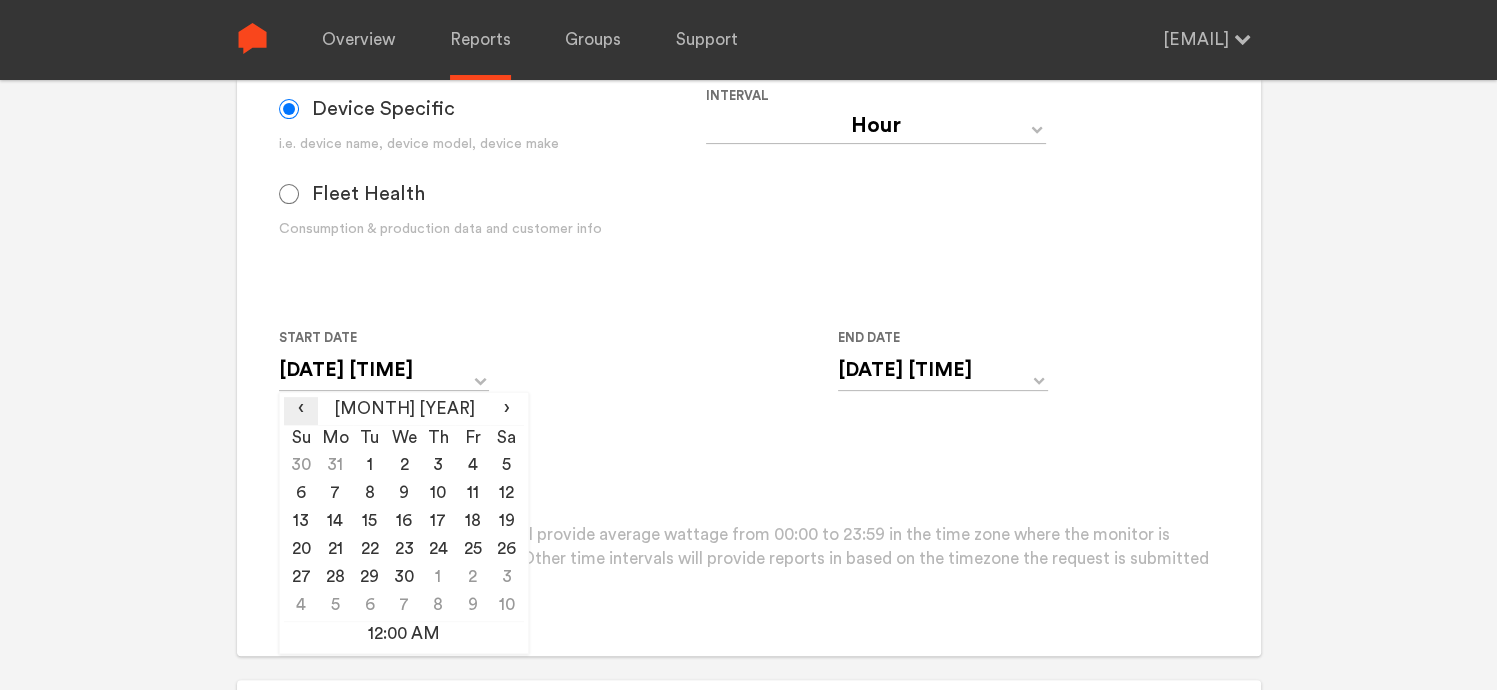click on "‹" at bounding box center (301, 409) 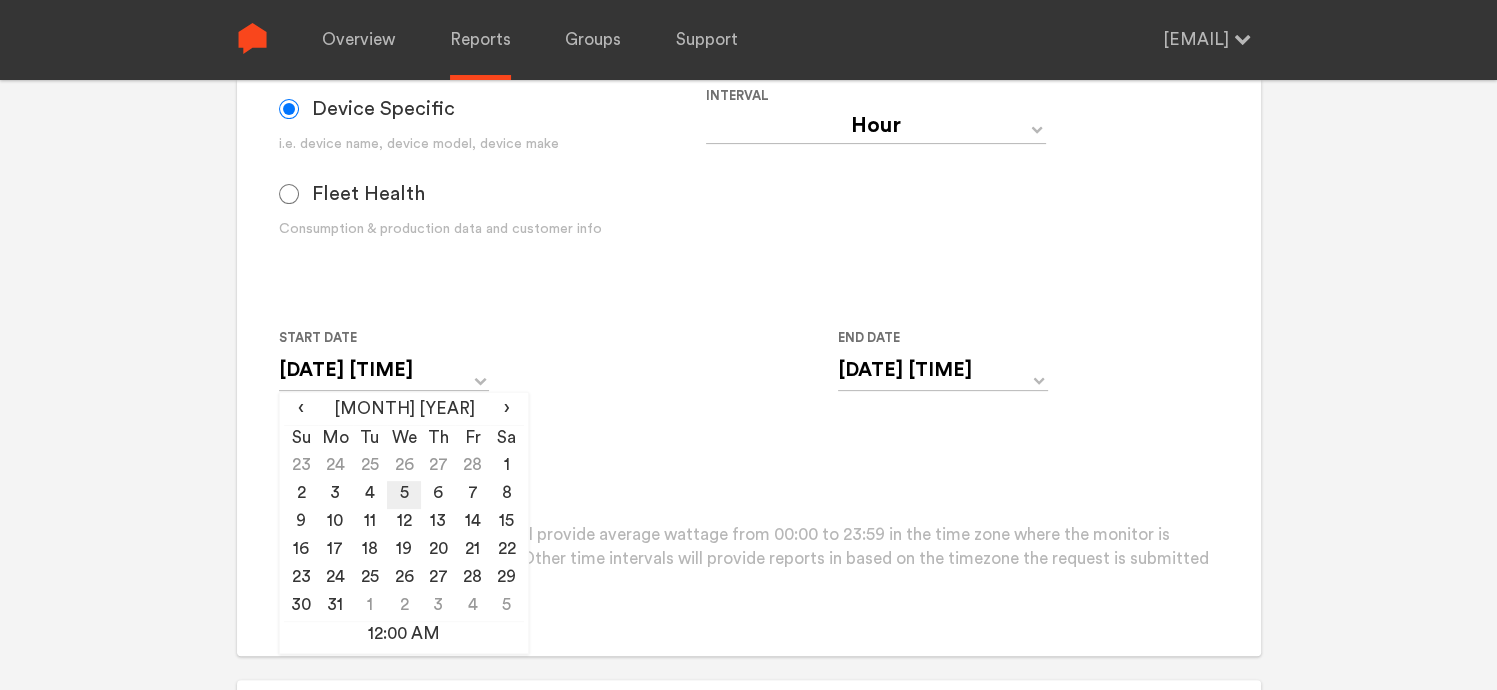 click on "5" at bounding box center [404, 495] 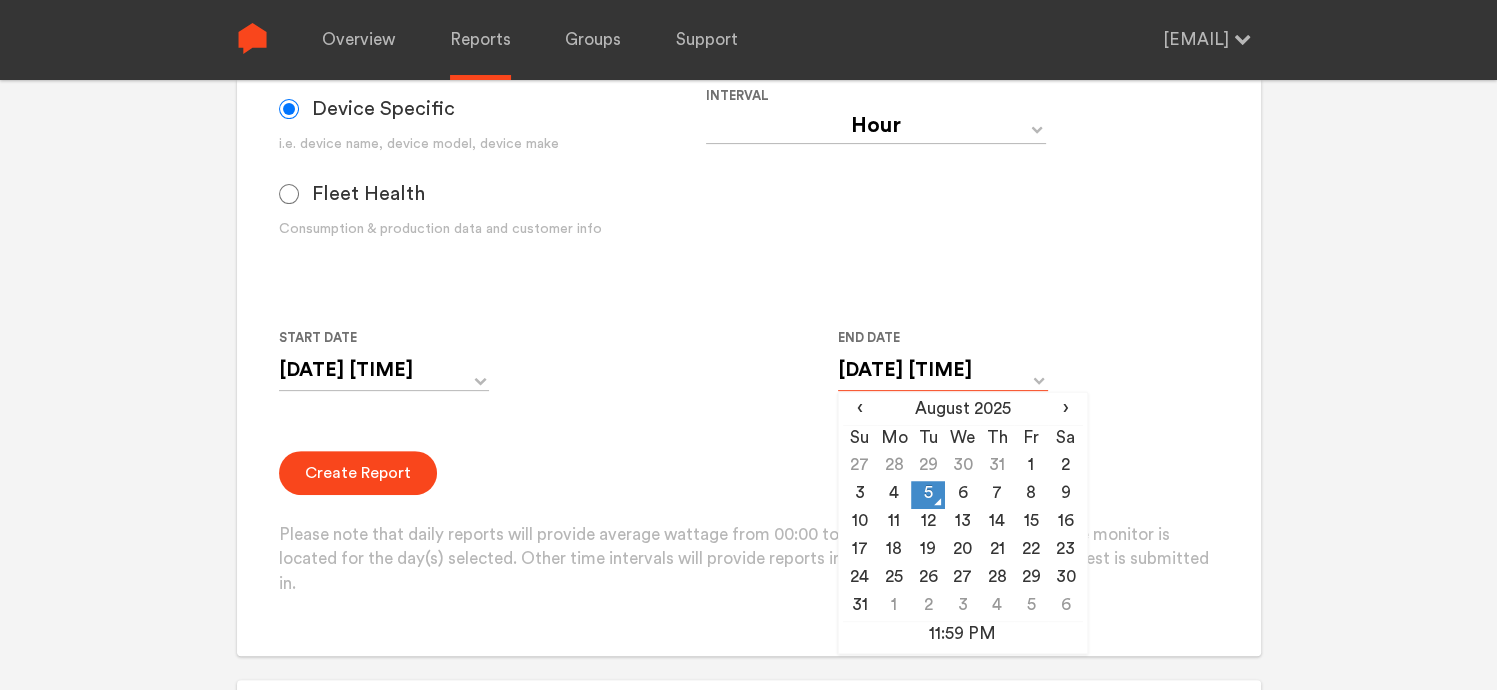 click on "[DATE] [TIME]" at bounding box center (943, 370) 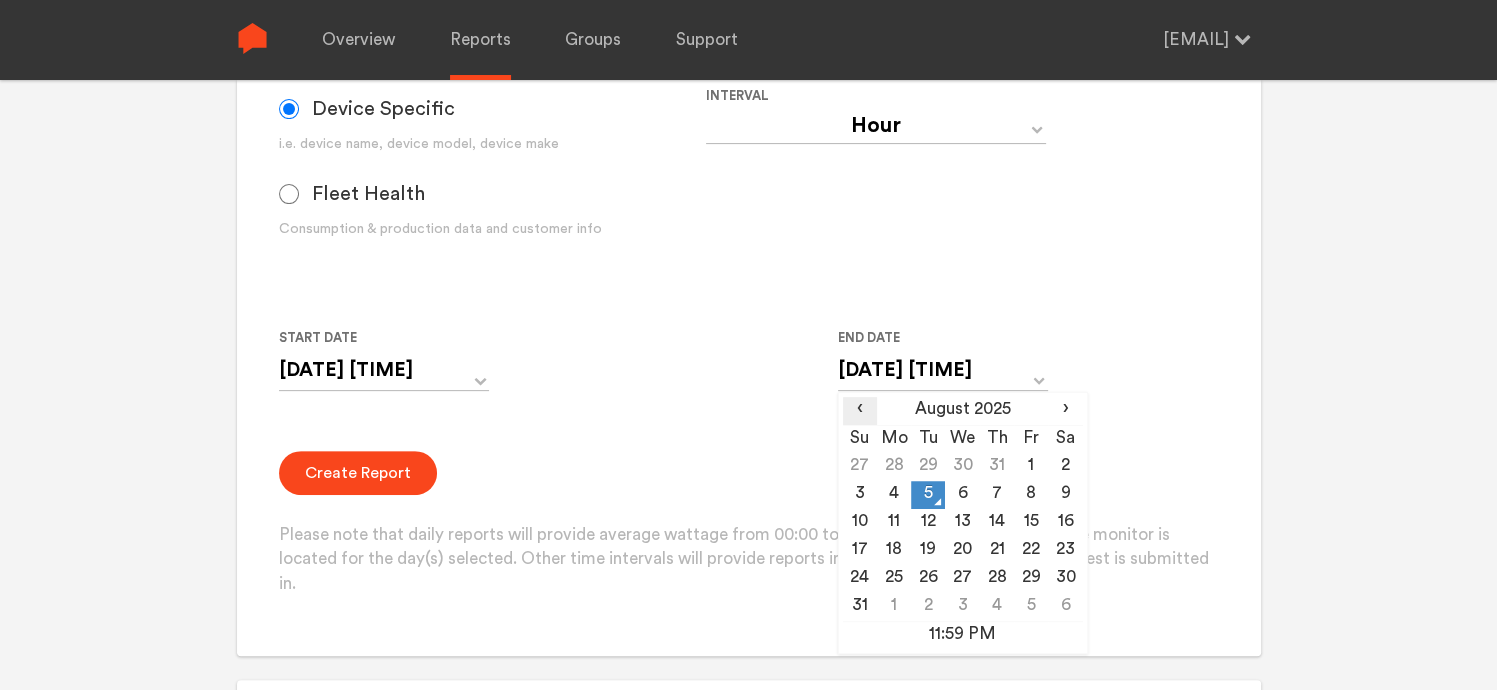 click on "‹" at bounding box center (860, 409) 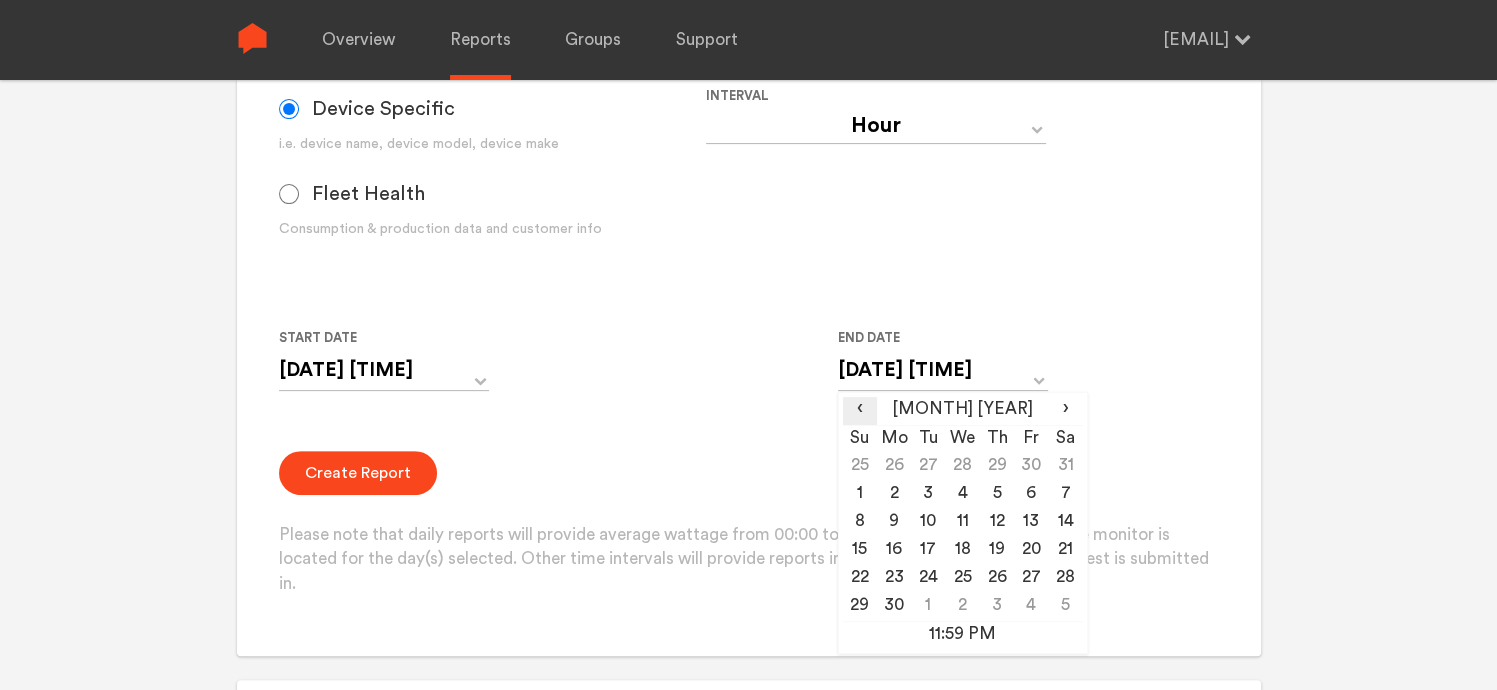 click on "‹" at bounding box center [860, 409] 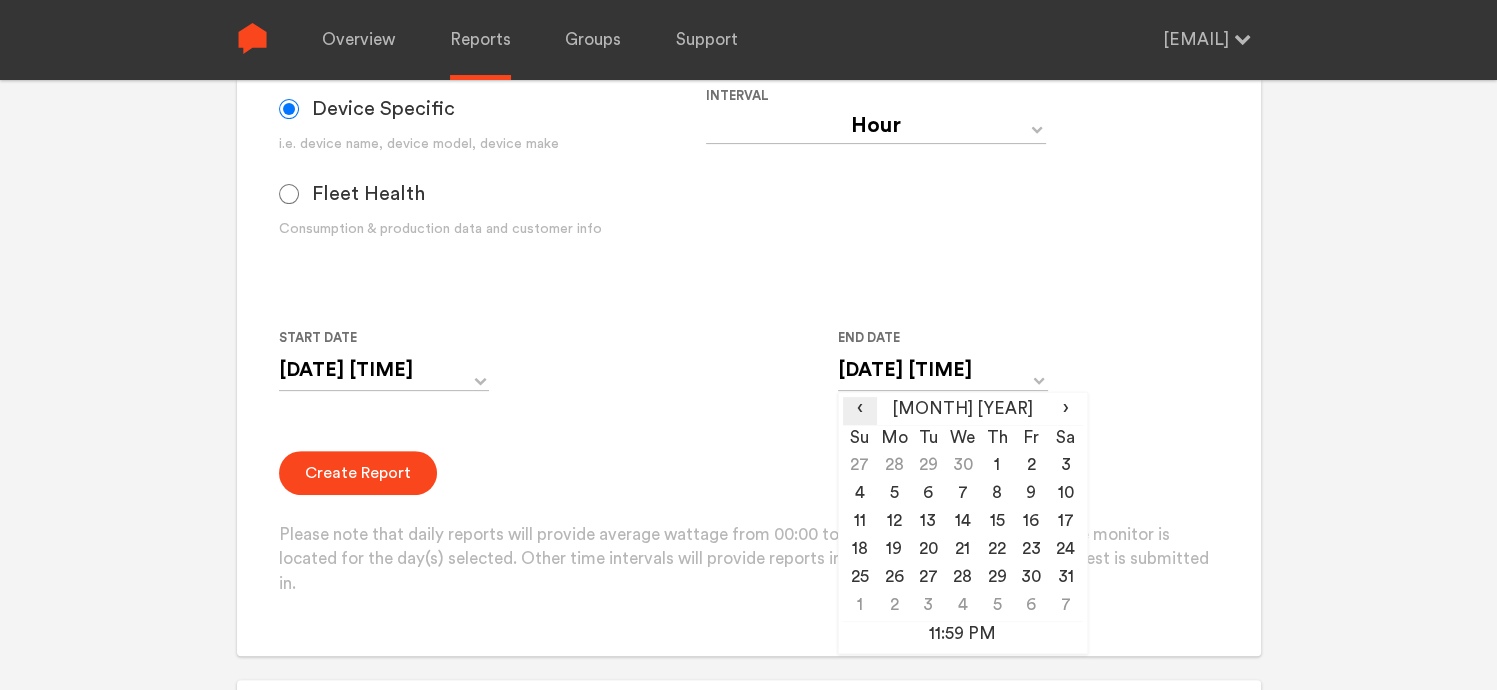 click on "‹" at bounding box center [860, 409] 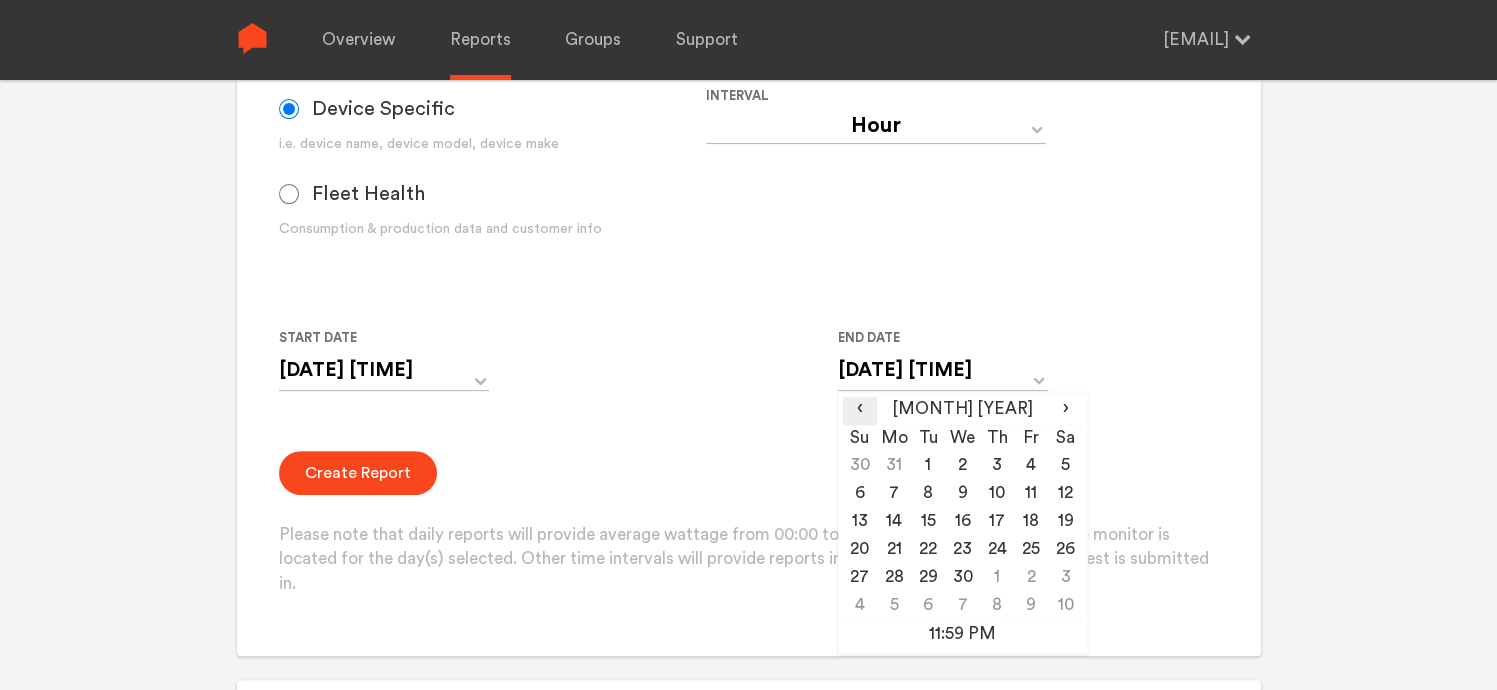 click on "‹" at bounding box center [860, 409] 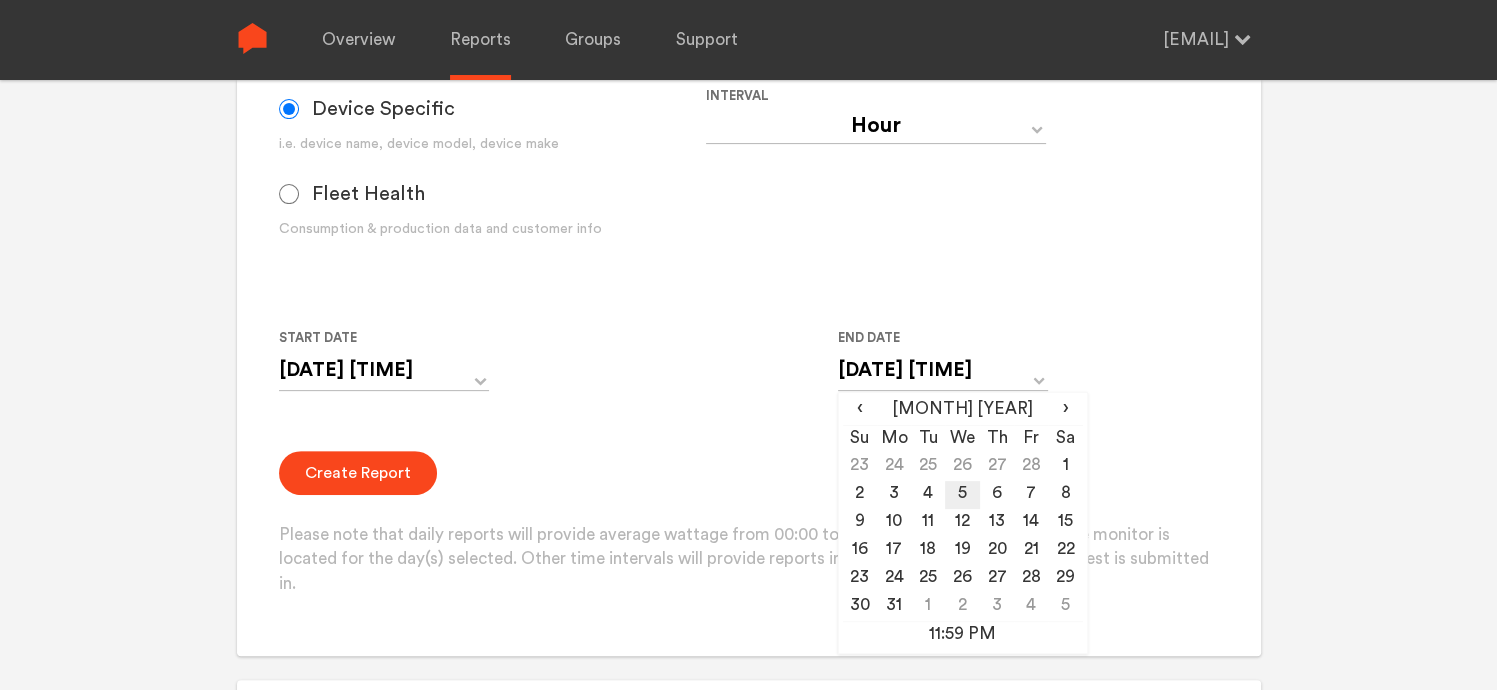 click on "5" at bounding box center [962, 495] 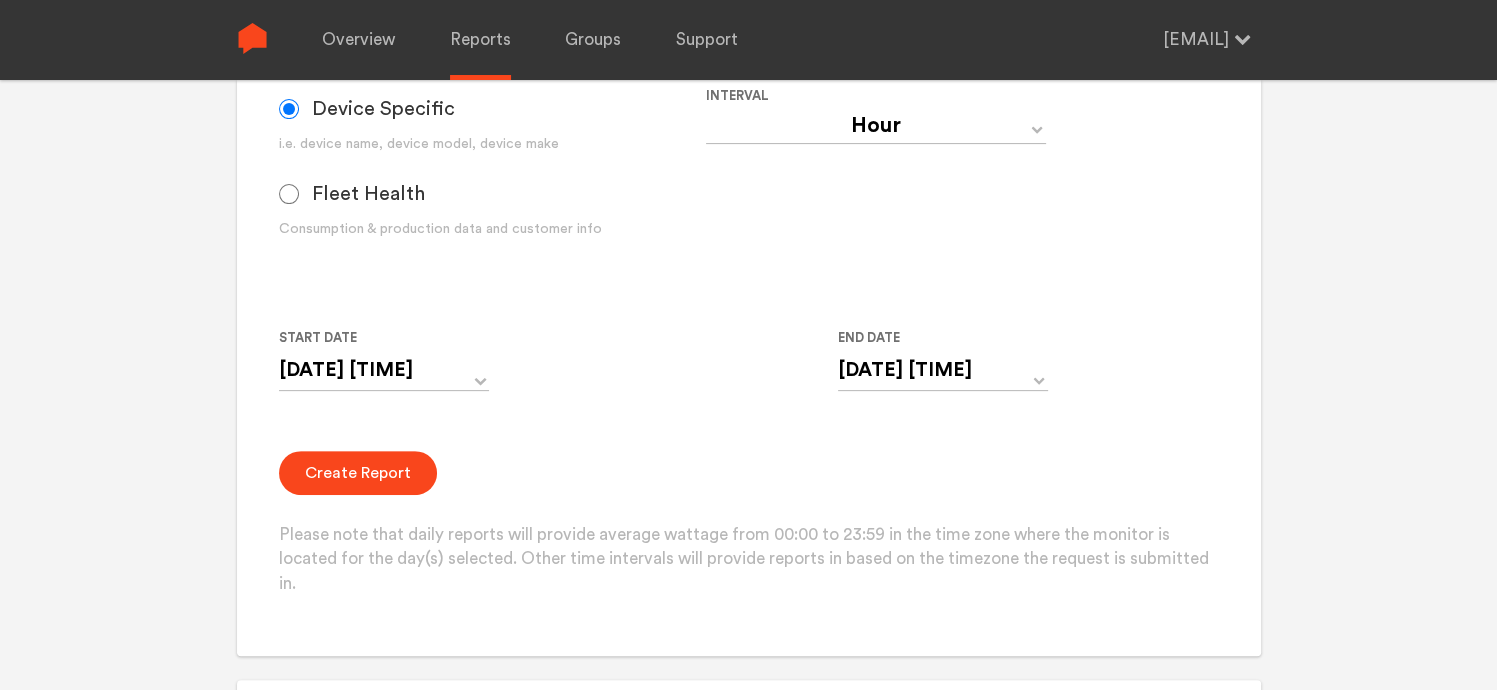 click on "Start Date [DATE] [TIME] ‹ March 2025 › Su Mo Tu We Th Fr Sa 23 24 25 26 27 28 1 2 3 4 5 6 7 8 9 10 11 12 13 14 15 16 17 18 19 20 21 22 23 24 25 26 27 28 29 30 31 1 2 3 4 5 [TIME] End Date [DATE] 11:59 PM ‹ March 2025 › Su Mo Tu We Th Fr Sa 23 24 25 26 27 28 1 2 3 4 5 6 7 8 9 10 11 12 13 14 15 16 17 18 19 20 21 22 23 24 25 26 27 28 29 30 31 1 2 3 4 5 11:59 PM" at bounding box center [706, 371] 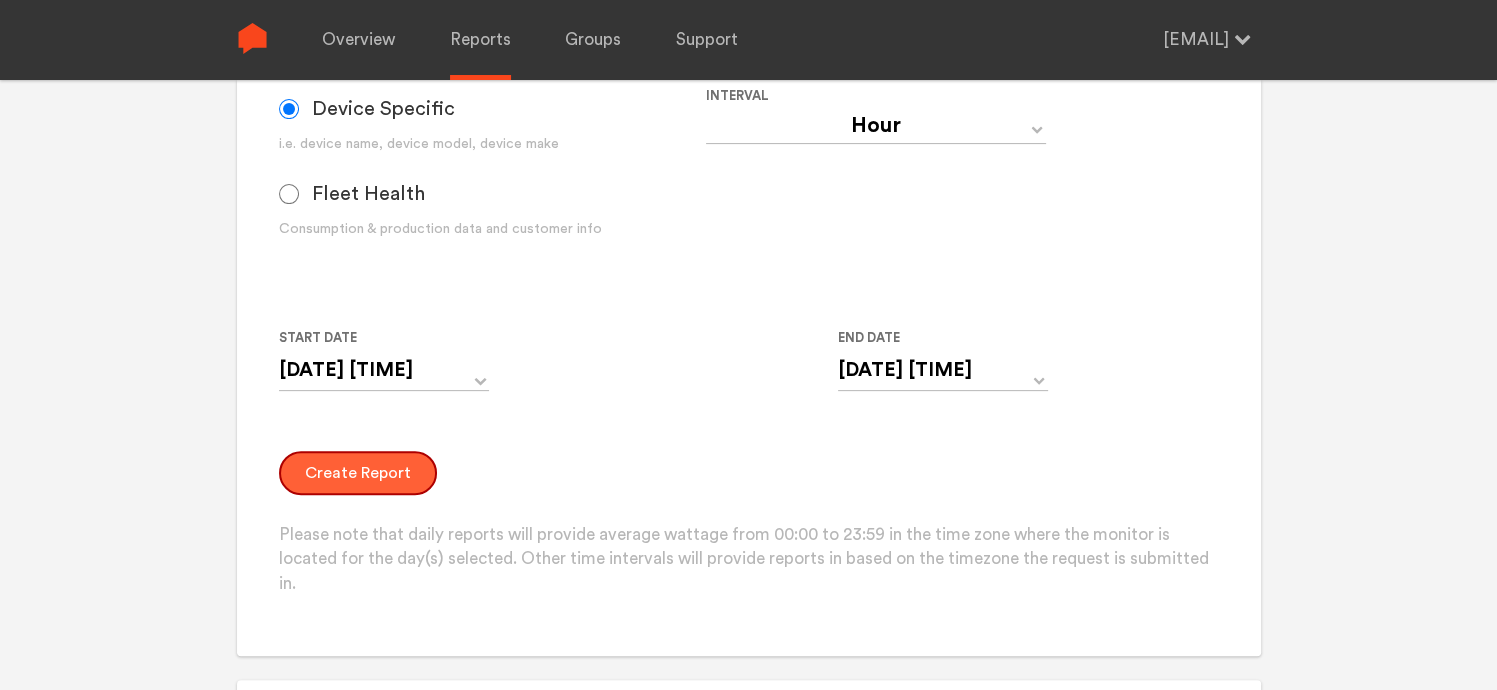 click on "Create Report" at bounding box center (358, 473) 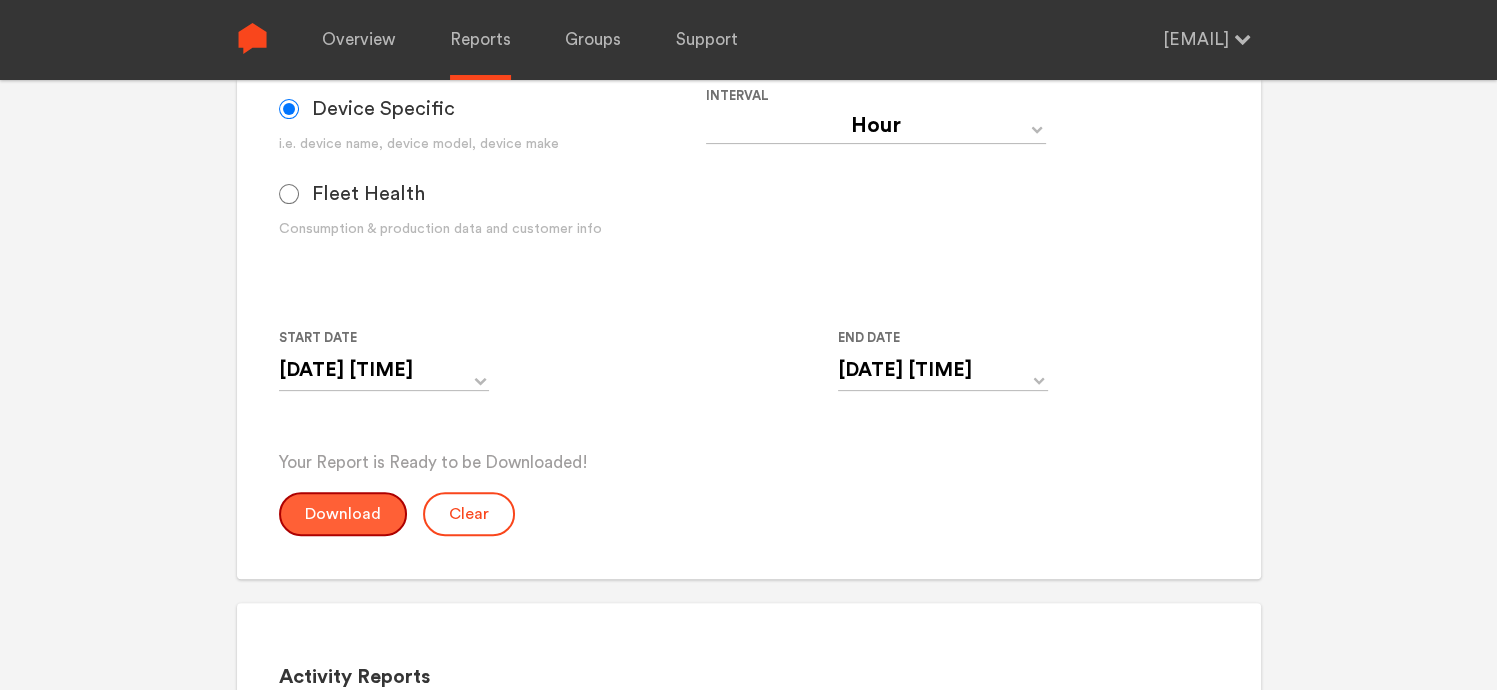 click on "Download" at bounding box center [343, 514] 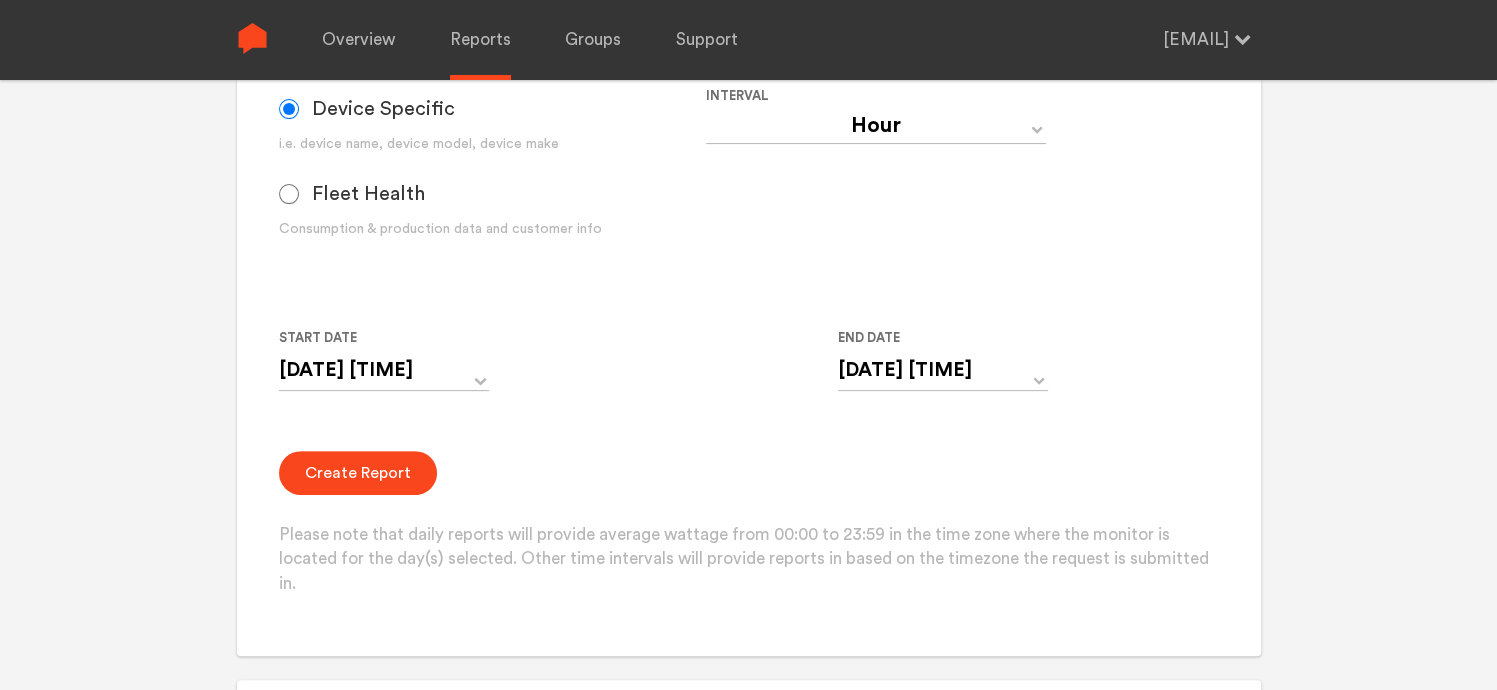 click on "Group Single Monitor Monitor Group Chugoku Electrical Instruments Default Group CHK Orange Box Pilot CHK Gray Box Group Monitor N243020280 N243020474 For large monitor counts Data Device Specific i.e. device name, device model, device make Fleet Health Consumption & production data and customer info Interval Day Year Month Week Hour 30 Minute 15 Minute 5 Minute Minute Start Date [DATE] [TIME] ‹ March 2025 › Su Mo Tu We Th Fr Sa 23 24 25 26 27 28 1 2 3 4 5 6 7 8 9 10 11 12 13 14 15 16 17 18 19 20 21 22 23 24 25 26 27 28 29 30 31 1 2 3 4 5 [TIME] End Date [DATE] 11:59 PM ‹ March 2025 › Su Mo Tu We Th Fr Sa 23 24 25 26 27 28 1 2 3 4 5 6 7 8 9 10 11 12 13 14 15 16 17 18 19 20 21 22 23 24 25 26 27 28 29 30 31 1 2 3 4 5 11:59 PM Create Report Please note that daily reports will provide average wattage from 00:00 to 23:59 in the time zone where the monitor is located for the day(s) selected. Other time intervals will provide reports in based on the timezone the request is submitted in." at bounding box center (748, 204) 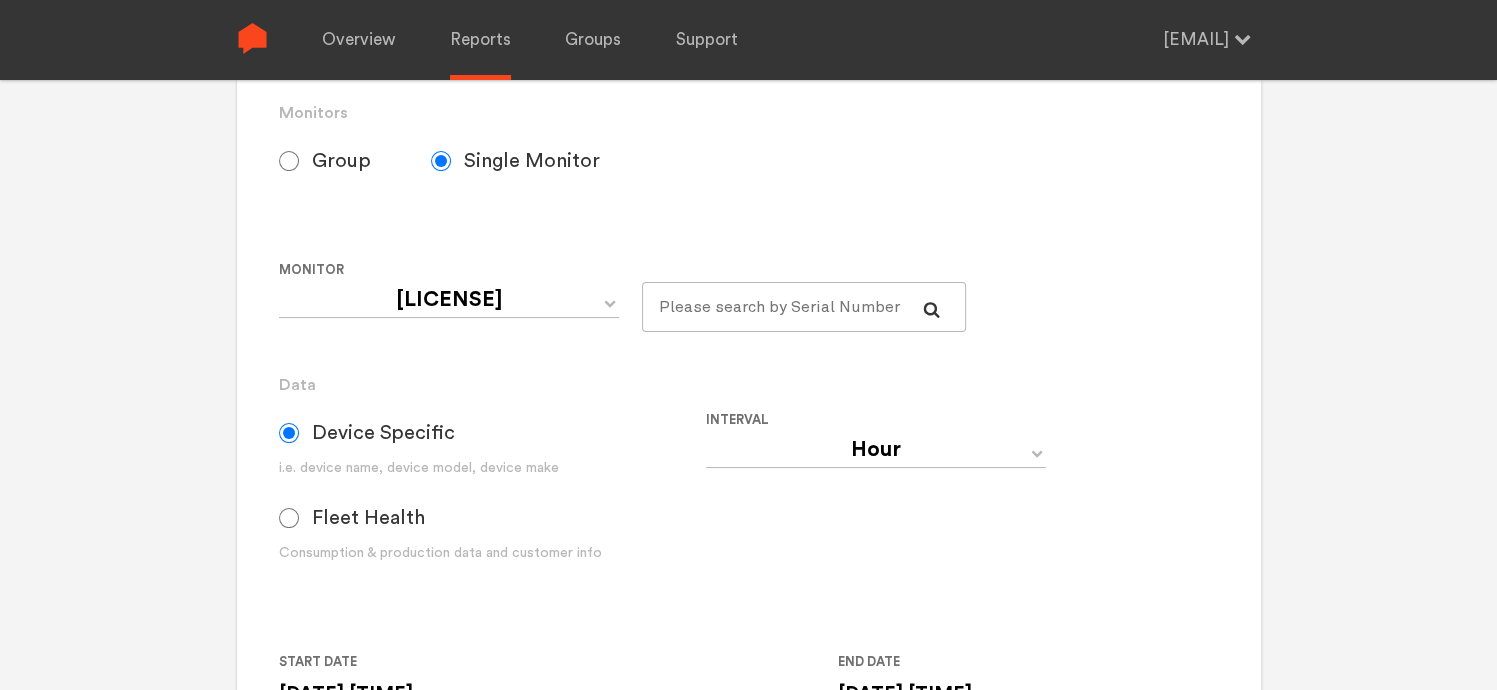 scroll, scrollTop: 480, scrollLeft: 0, axis: vertical 